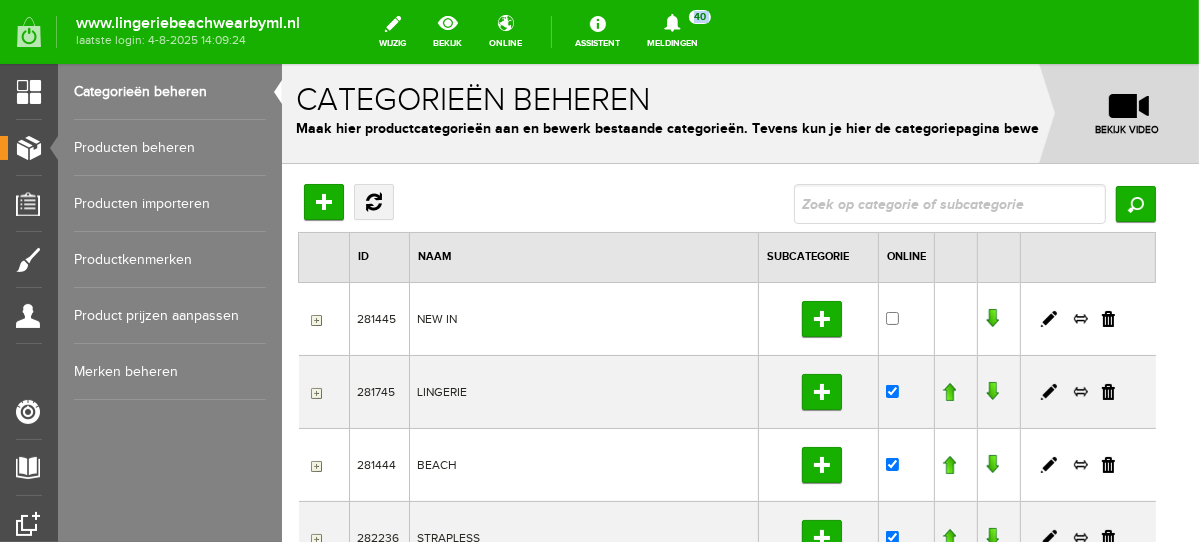 scroll, scrollTop: 9, scrollLeft: 0, axis: vertical 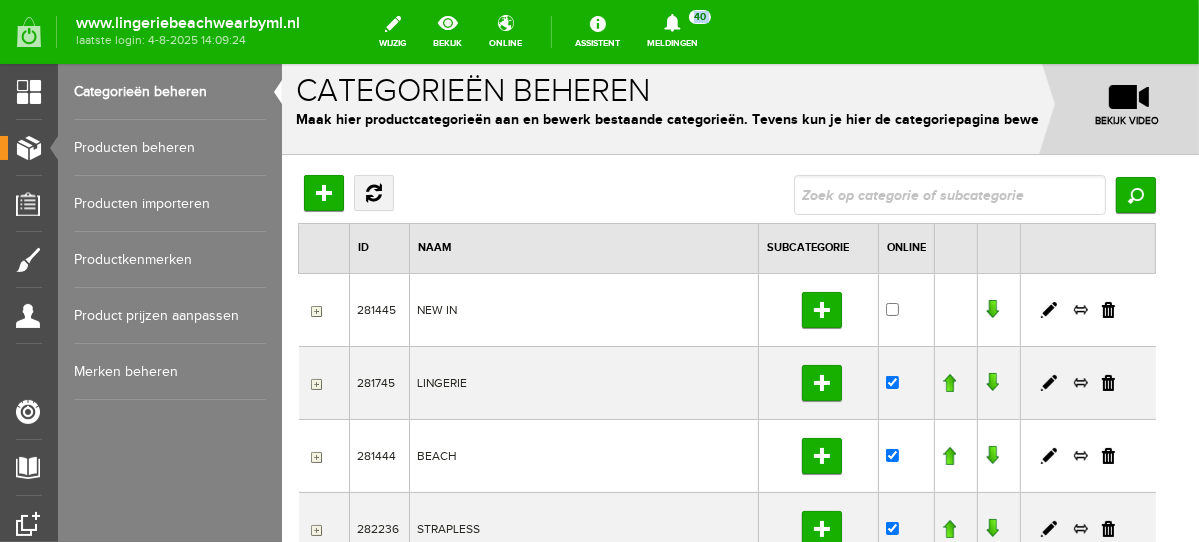 click on "Producten beheren" at bounding box center [170, 148] 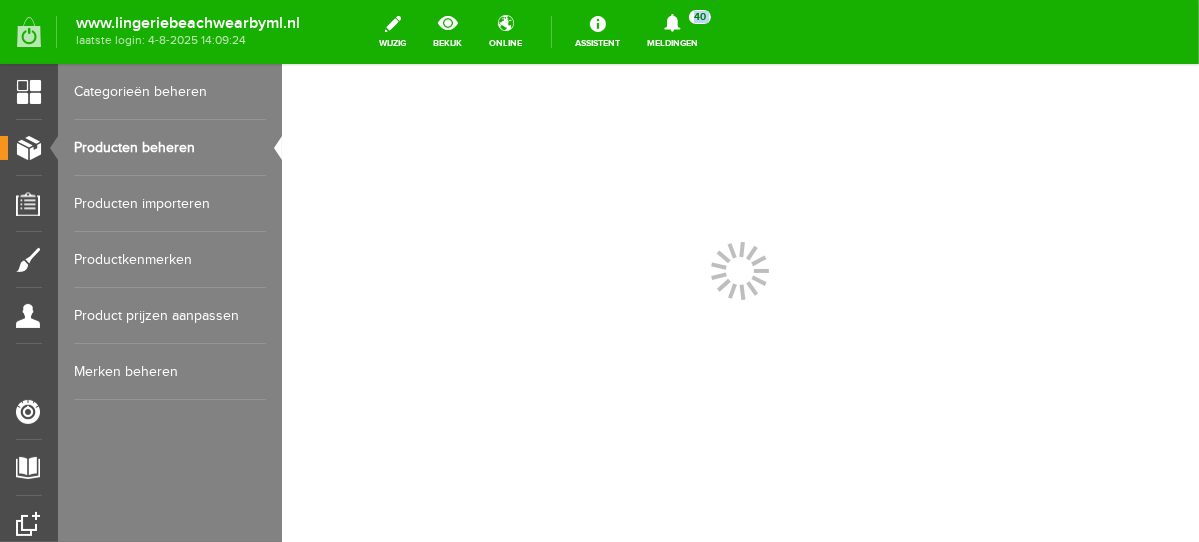 scroll, scrollTop: 0, scrollLeft: 0, axis: both 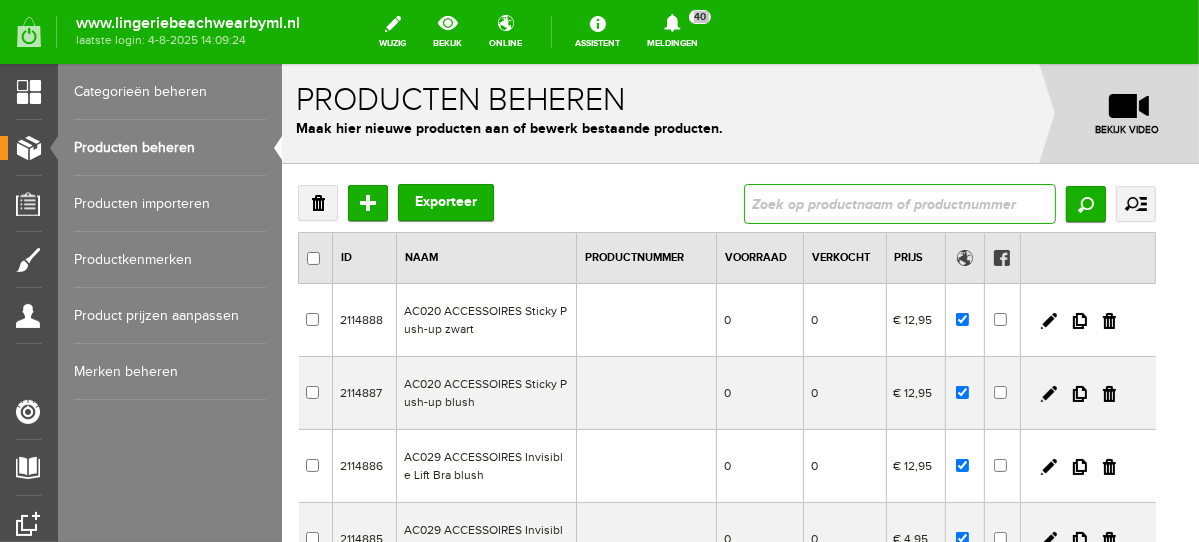 click at bounding box center [899, 203] 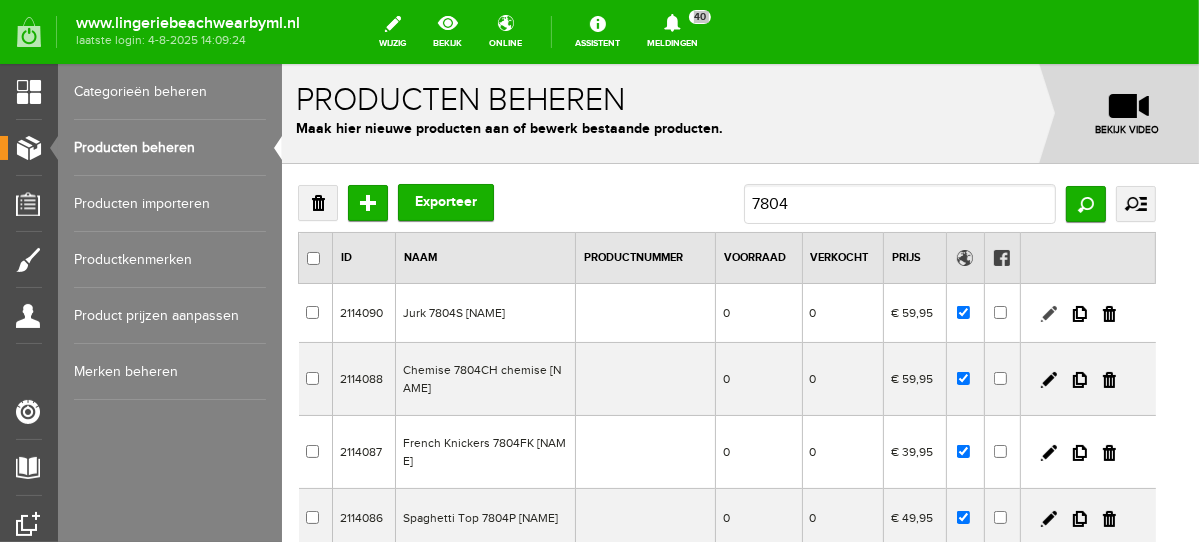 click at bounding box center [1048, 313] 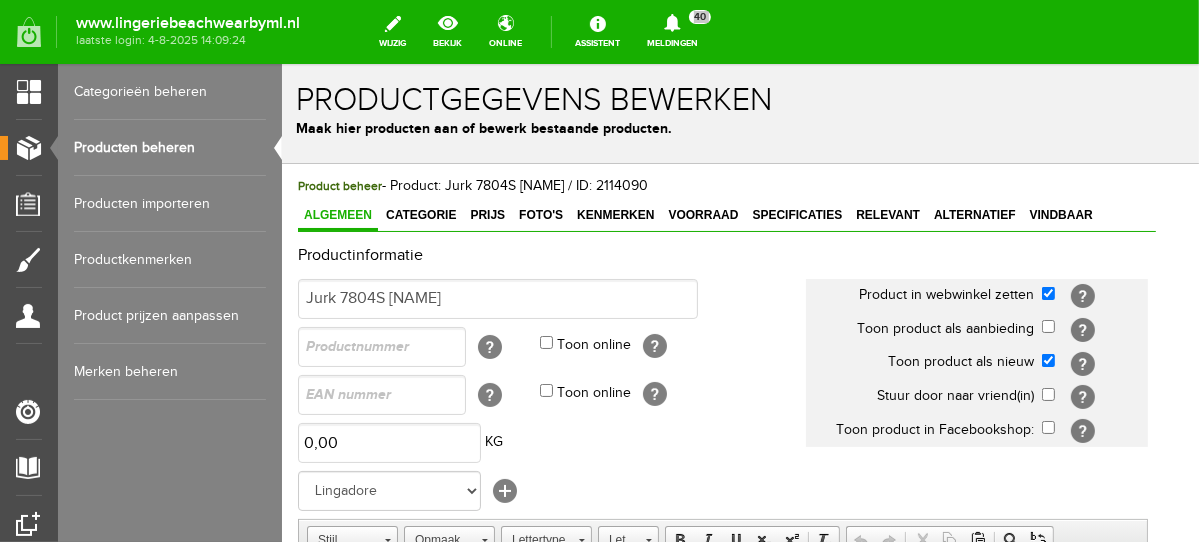 scroll, scrollTop: 0, scrollLeft: 0, axis: both 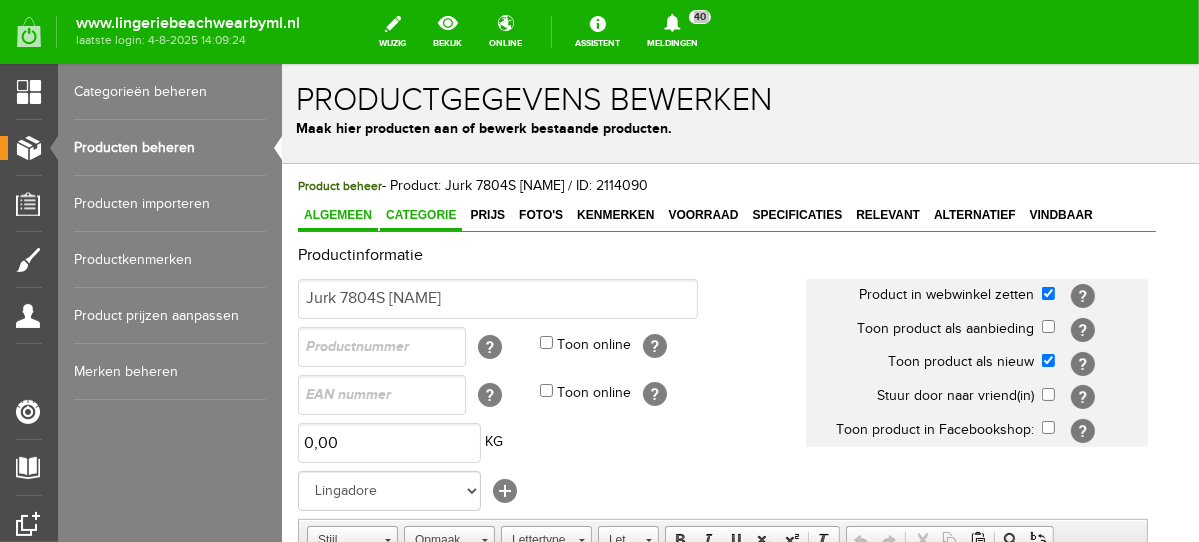 click on "Categorie" at bounding box center (420, 214) 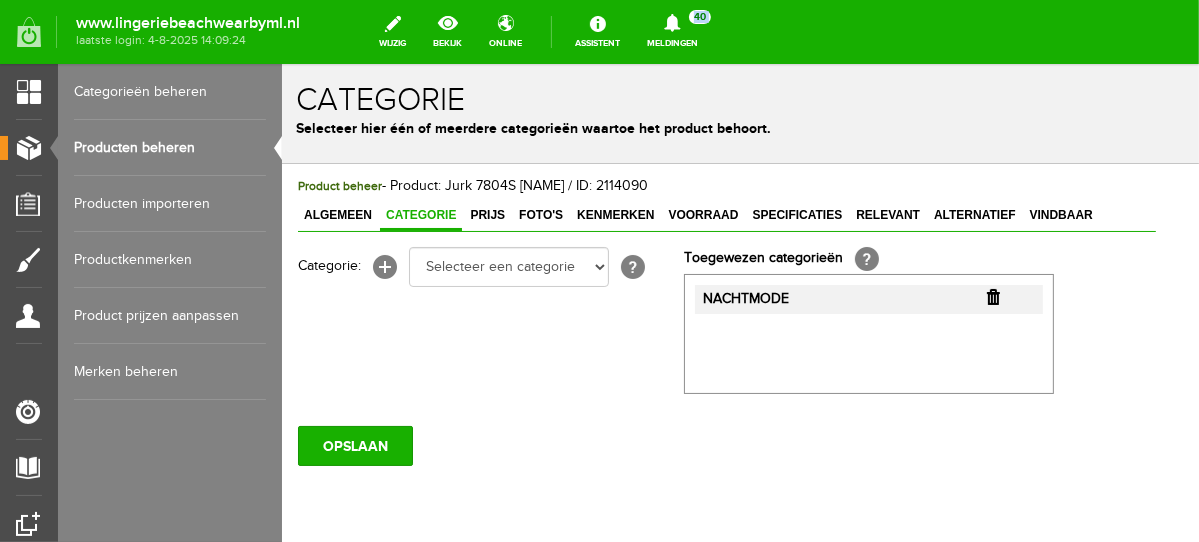 click on "Producten beheren" at bounding box center [170, 148] 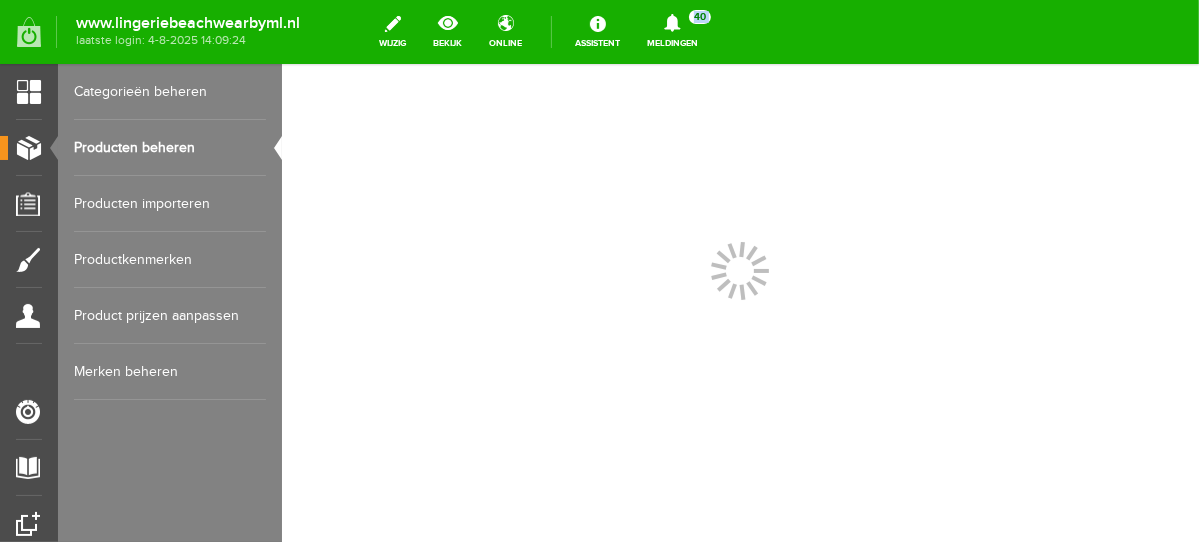 scroll, scrollTop: 0, scrollLeft: 0, axis: both 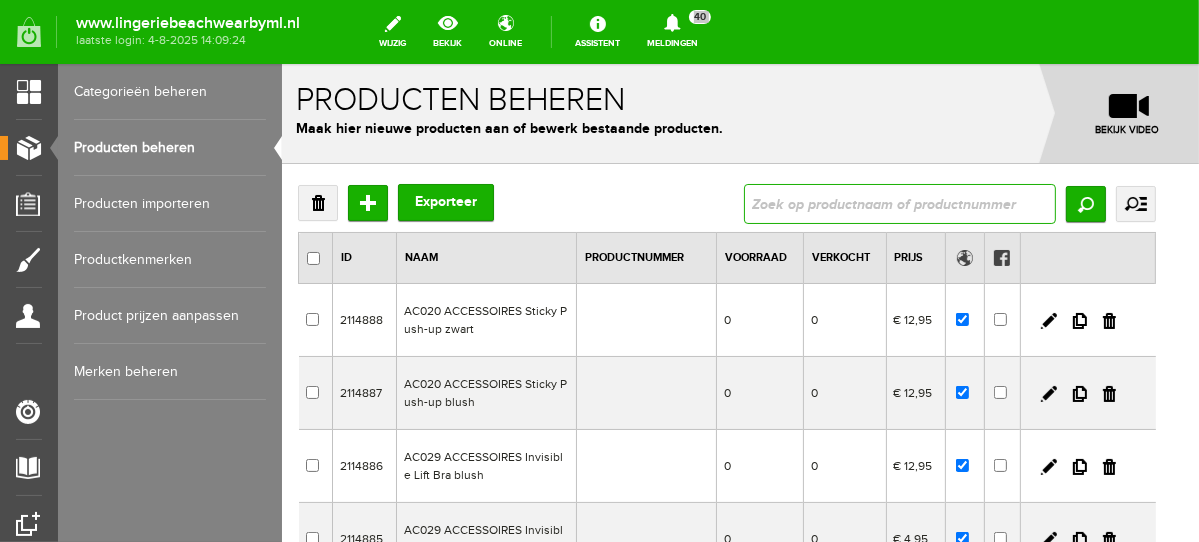 click at bounding box center (899, 203) 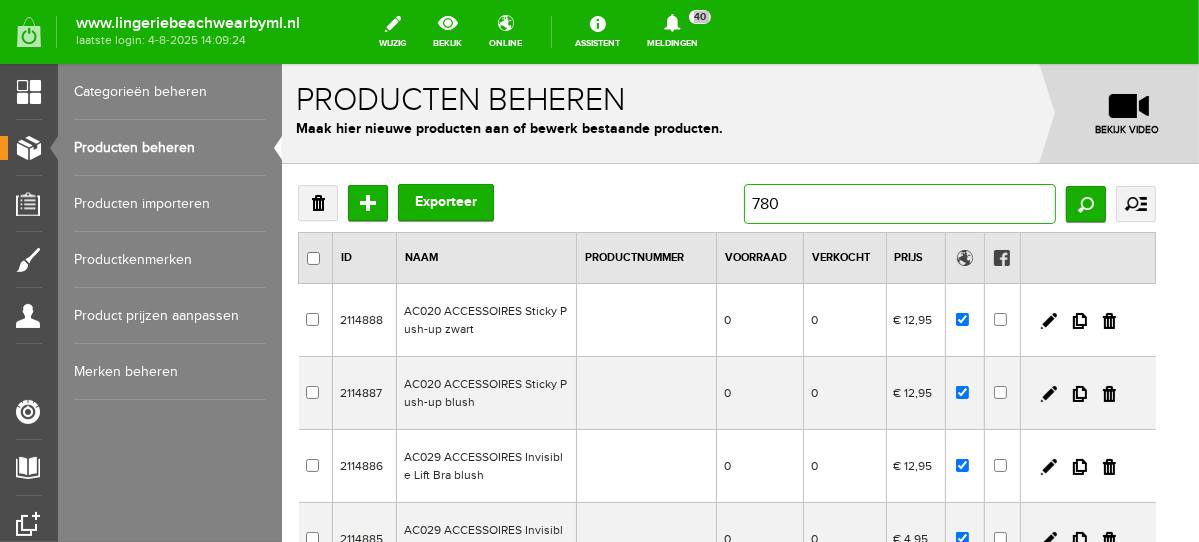 type on "7804" 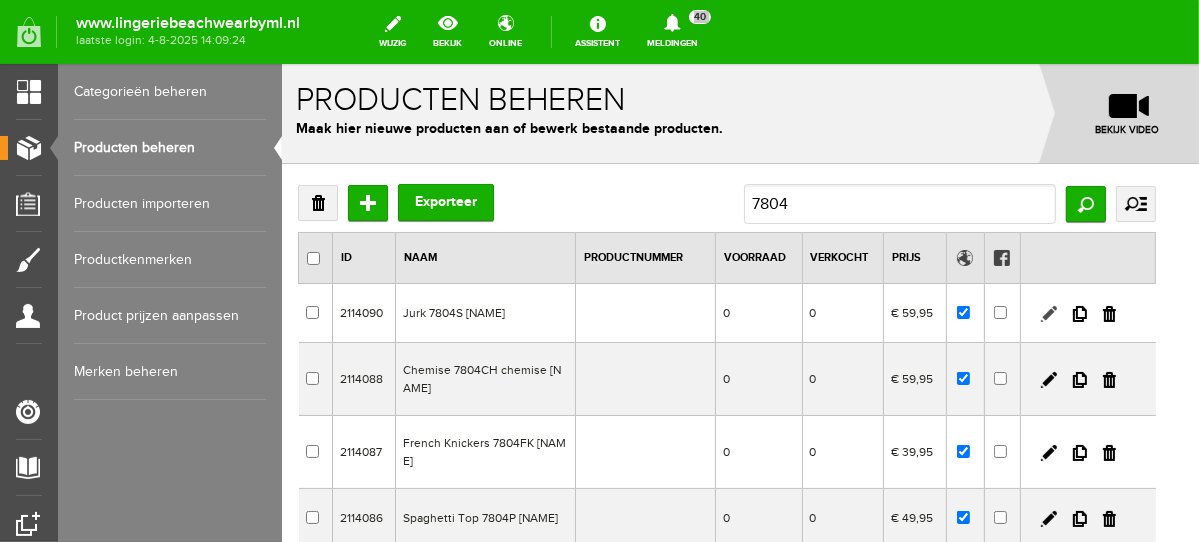 click at bounding box center [1048, 313] 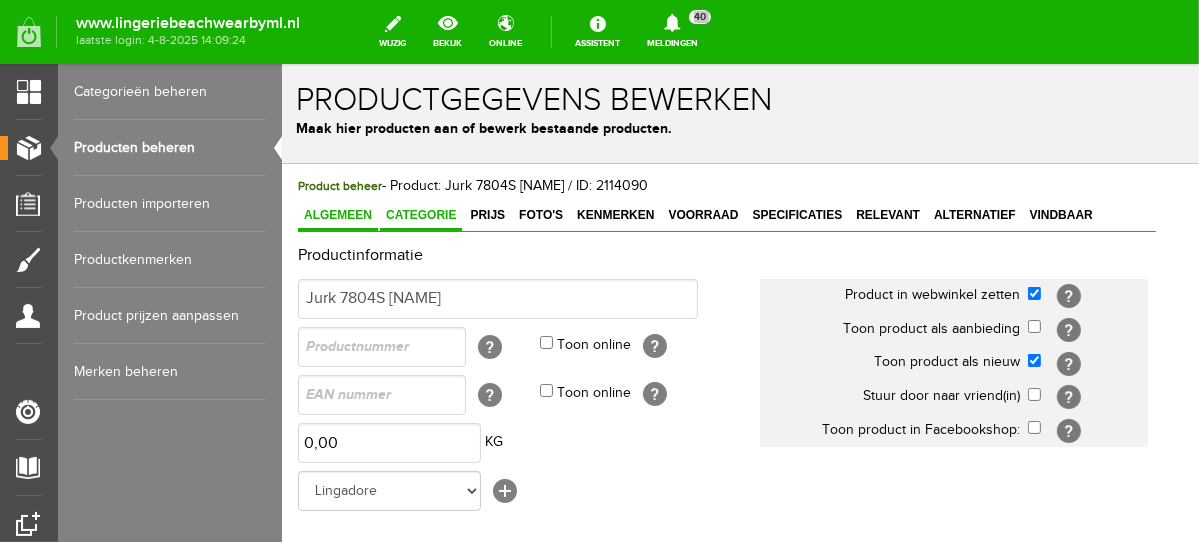 scroll, scrollTop: 0, scrollLeft: 0, axis: both 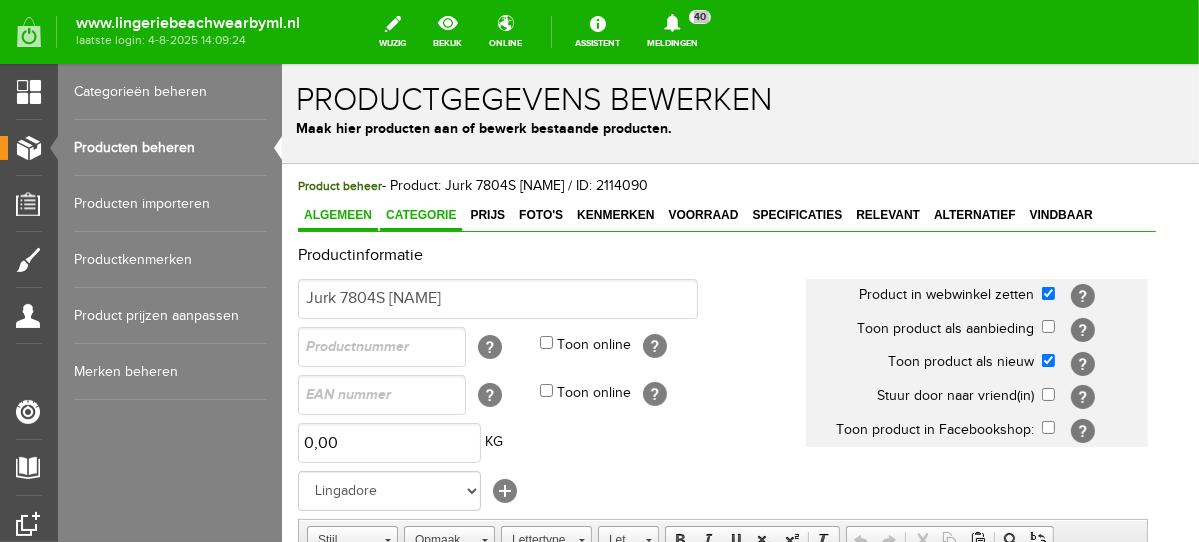 click on "Categorie" at bounding box center [420, 214] 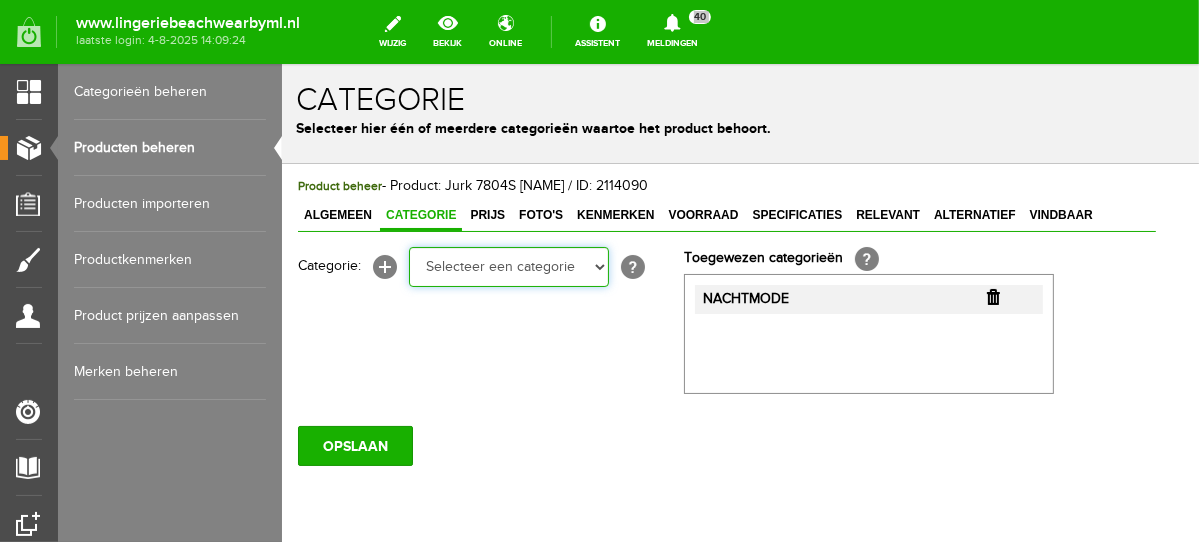click on "Selecteer een categorie
NEW IN
LINGERIE
NACHTMODE
HOMEWEAR
BADMODE
BODY
LINGERIE
SUMMER COLOURS
BH ZONDER BEUGEL
PLUSSIZE
STRAPLESS
SEXY
BEACH
Bikinitop moulded (niet voorgev.)
Bikinitop voorgevormd
Shorty
Badpakken
Strandaccessoires
Rio slip
Slip
Hoge slip
Niet voorgevormd
Voorgevormd
One Shoulder
Push Up
Bandeau
Halter
Triangel
STRAPLESS
BASICS
HOMEWEAR
JUMPSUITS
BADJASSEN
NACHTMODE
PYJAMA SETS
PYJAMA JURKEN
KIMONO'S
SLIPDRESSES
SATIJNEN PYAMA
HEREN BODY'S" at bounding box center [508, 266] 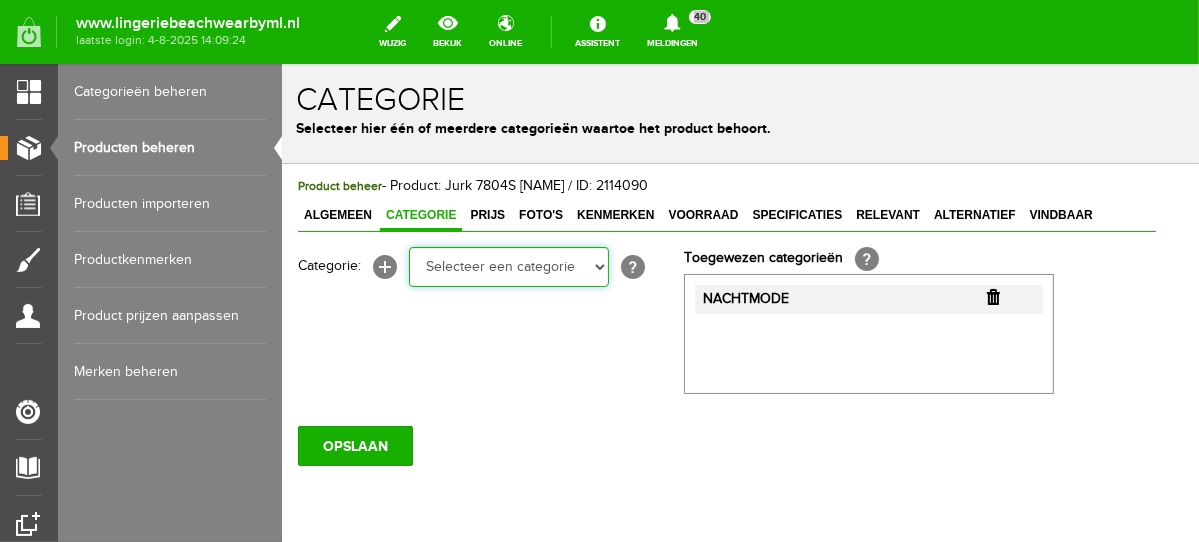 select on "281745" 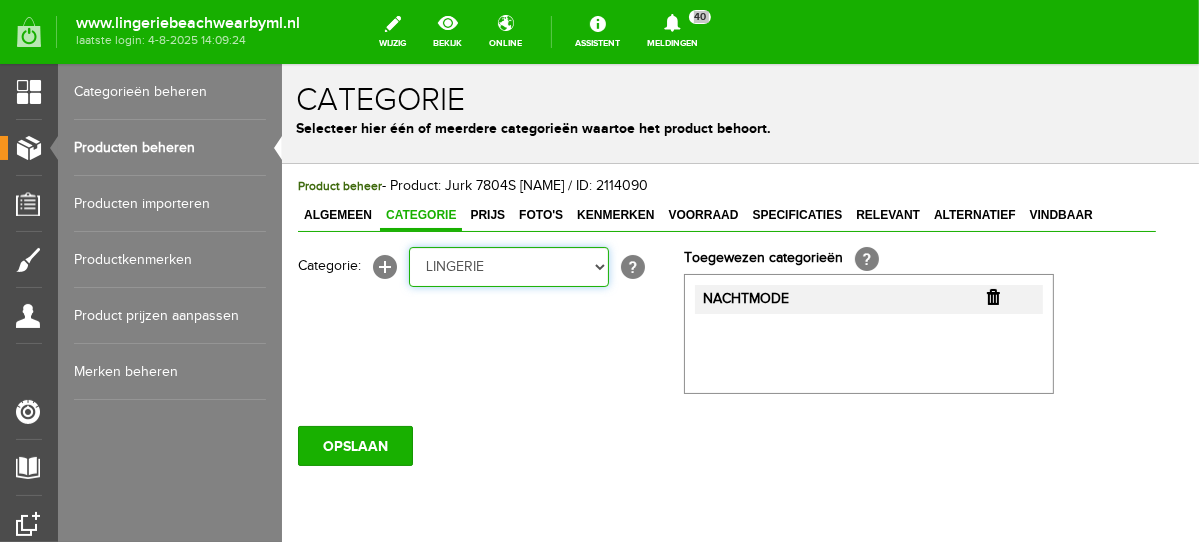 click on "Selecteer een categorie
NEW IN
LINGERIE
NACHTMODE
HOMEWEAR
BADMODE
BODY
LINGERIE
SUMMER COLOURS
BH ZONDER BEUGEL
PLUSSIZE
STRAPLESS
SEXY
BEACH
Bikinitop moulded (niet voorgev.)
Bikinitop voorgevormd
Shorty
Badpakken
Strandaccessoires
Rio slip
Slip
Hoge slip
Niet voorgevormd
Voorgevormd
One Shoulder
Push Up
Bandeau
Halter
Triangel
STRAPLESS
BASICS
HOMEWEAR
JUMPSUITS
BADJASSEN
NACHTMODE
PYJAMA SETS
PYJAMA JURKEN
KIMONO'S
SLIPDRESSES
SATIJNEN PYAMA
HEREN BODY'S" at bounding box center [508, 266] 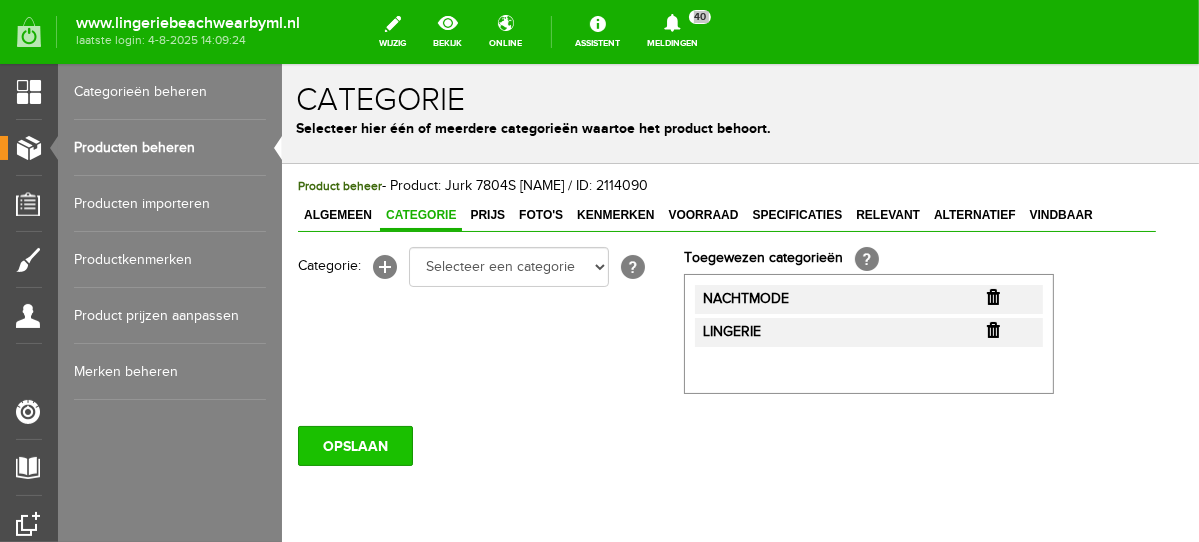 click on "OPSLAAN" at bounding box center (354, 445) 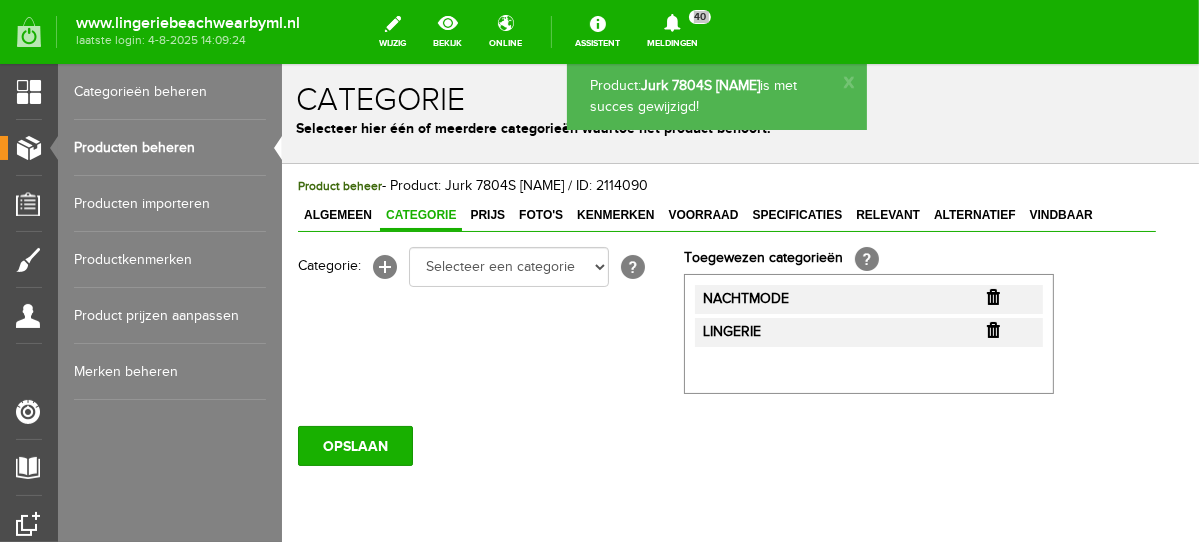 scroll, scrollTop: 0, scrollLeft: 0, axis: both 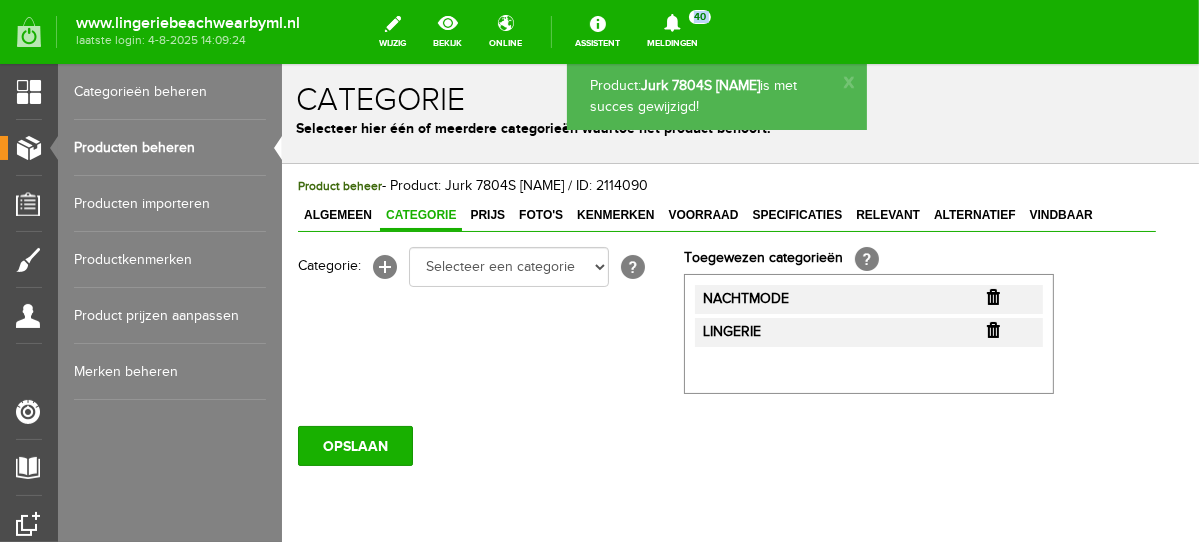 click on "Producten beheren" at bounding box center [170, 148] 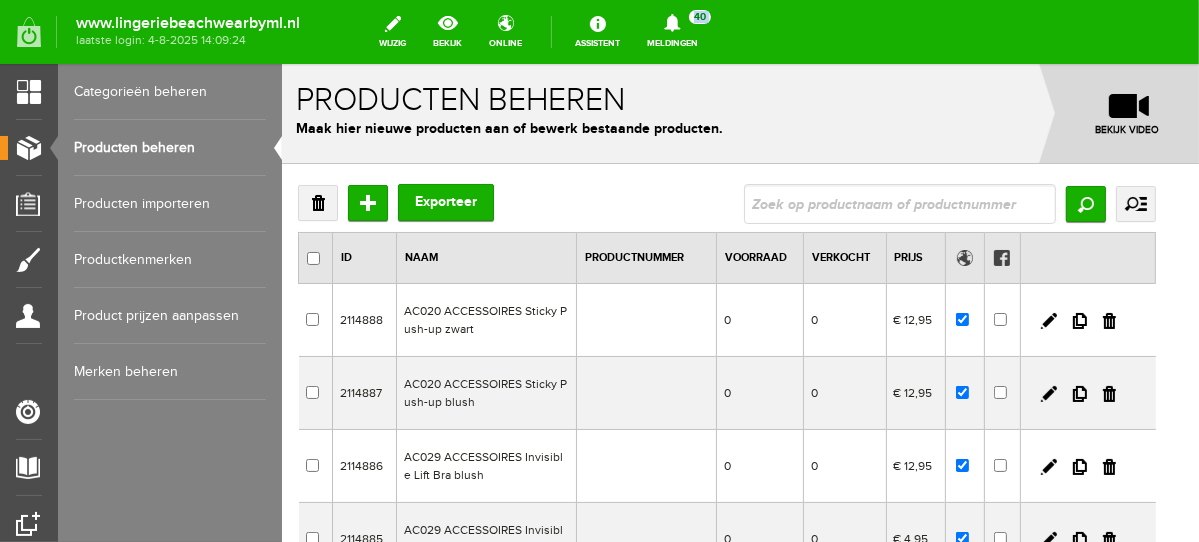 scroll, scrollTop: 0, scrollLeft: 0, axis: both 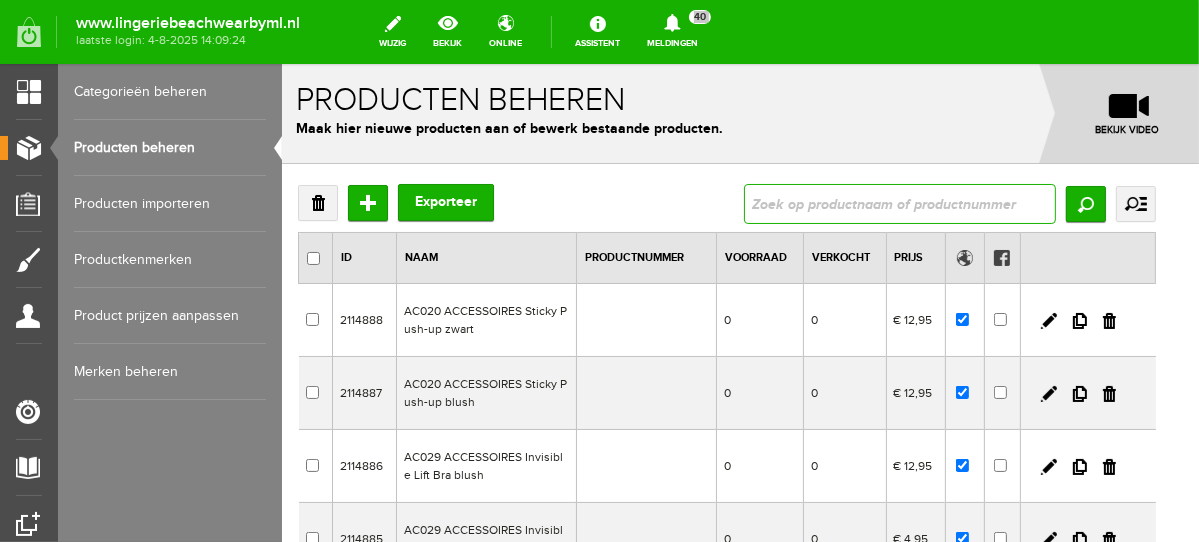 click at bounding box center (899, 203) 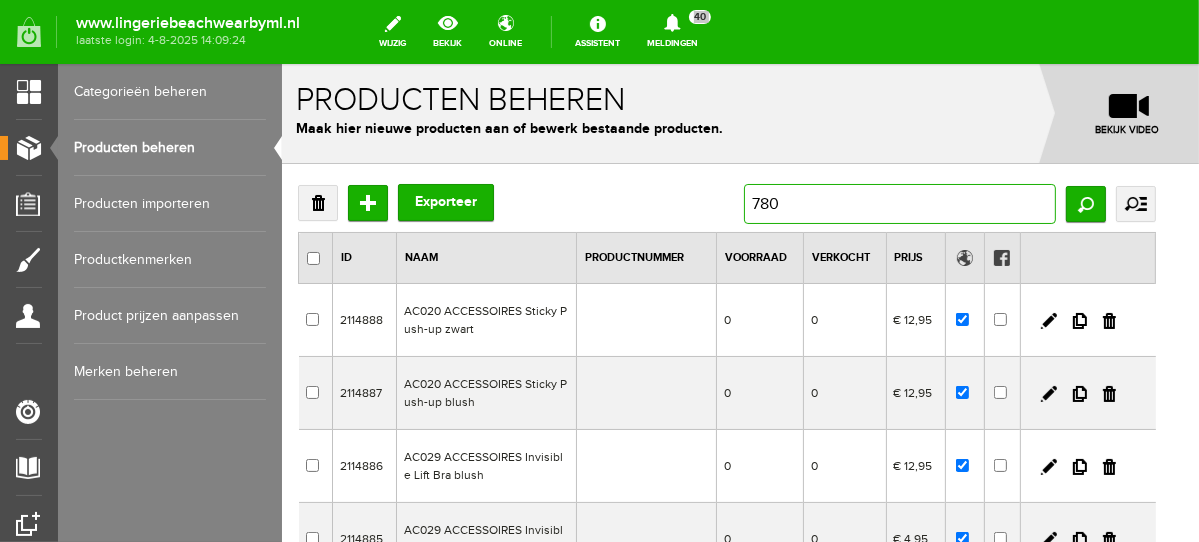 type on "7804" 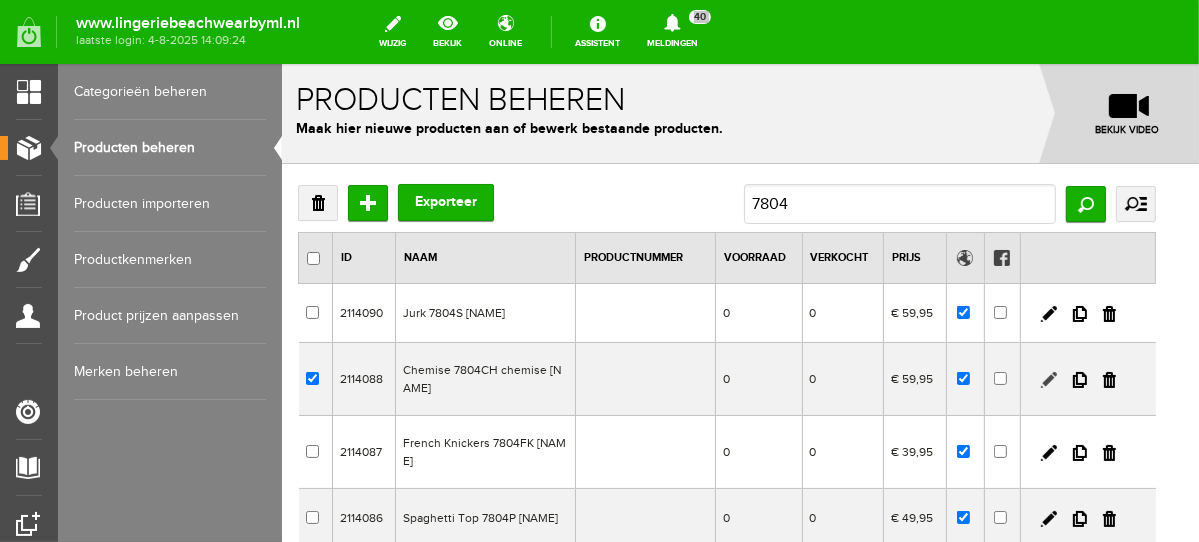 click at bounding box center [1048, 379] 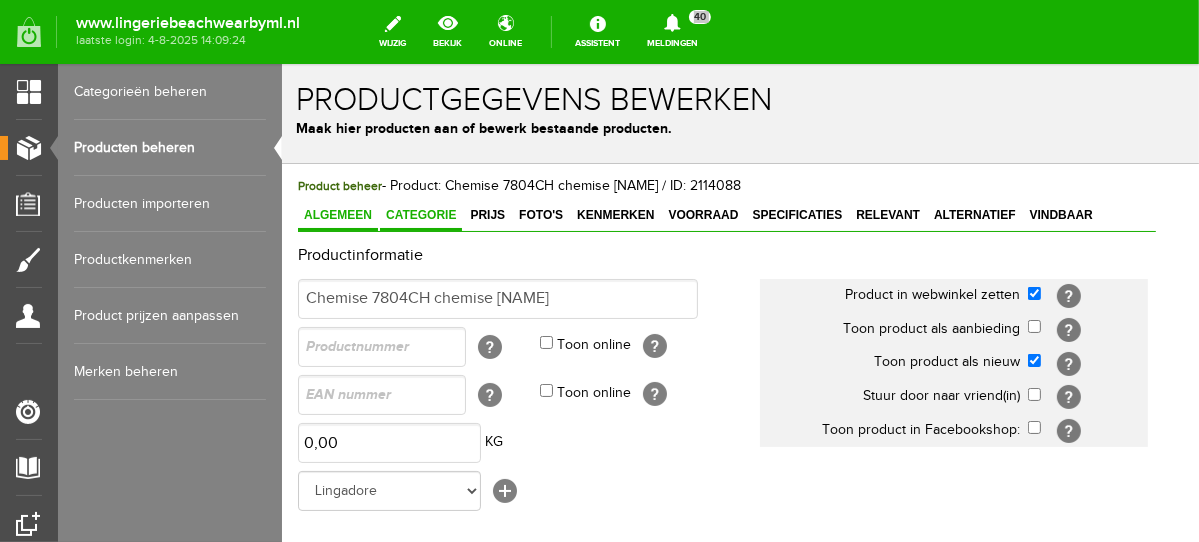 scroll, scrollTop: 0, scrollLeft: 0, axis: both 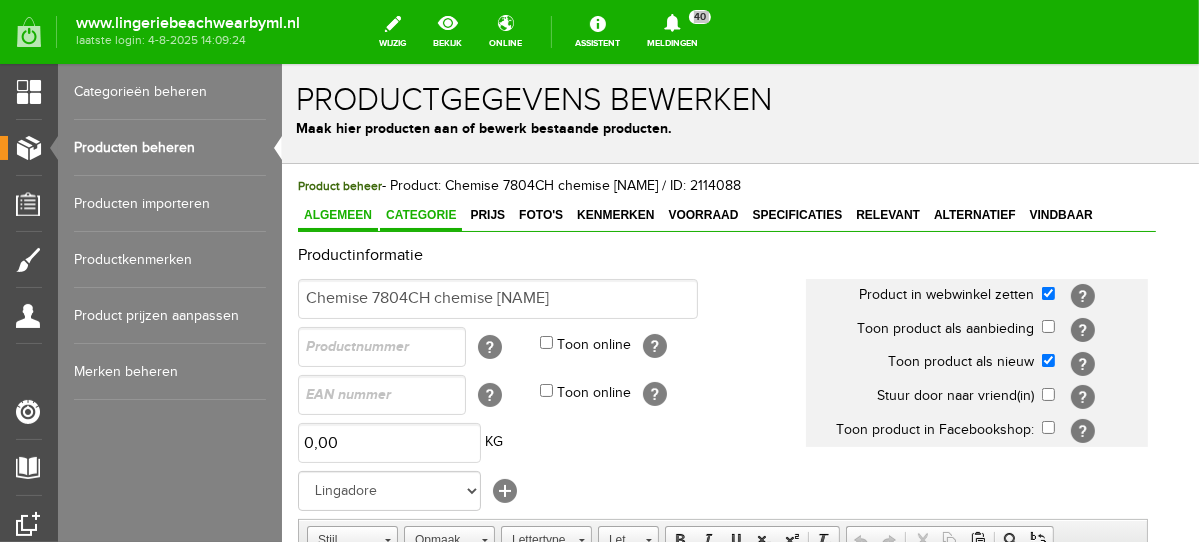 click on "Categorie" at bounding box center [420, 214] 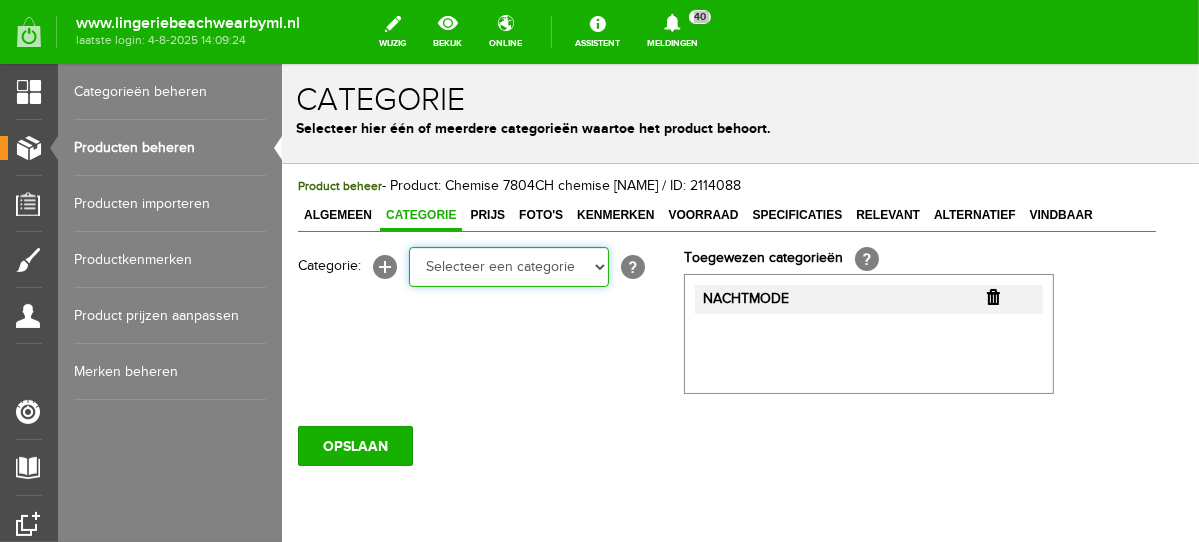 click on "Selecteer een categorie
NEW IN
LINGERIE
NACHTMODE
HOMEWEAR
BADMODE
BODY
LINGERIE
SUMMER COLOURS
BH ZONDER BEUGEL
PLUSSIZE
STRAPLESS
SEXY
BEACH
Bikinitop moulded (niet voorgev.)
Bikinitop voorgevormd
Shorty
Badpakken
Strandaccessoires
Rio slip
Slip
Hoge slip
Niet voorgevormd
Voorgevormd
One Shoulder
Push Up
Bandeau
Halter
Triangel
STRAPLESS
BASICS
HOMEWEAR
JUMPSUITS
BADJASSEN
NACHTMODE
PYJAMA SETS
PYJAMA JURKEN
KIMONO'S
SLIPDRESSES
SATIJNEN PYAMA
HEREN BODY'S" at bounding box center (508, 266) 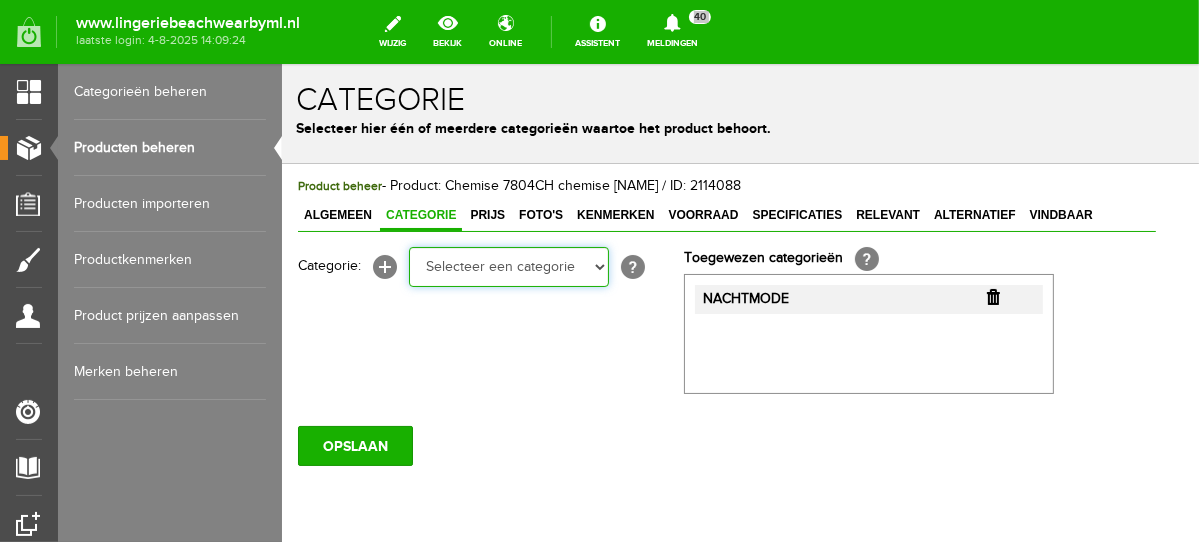 select on "281745" 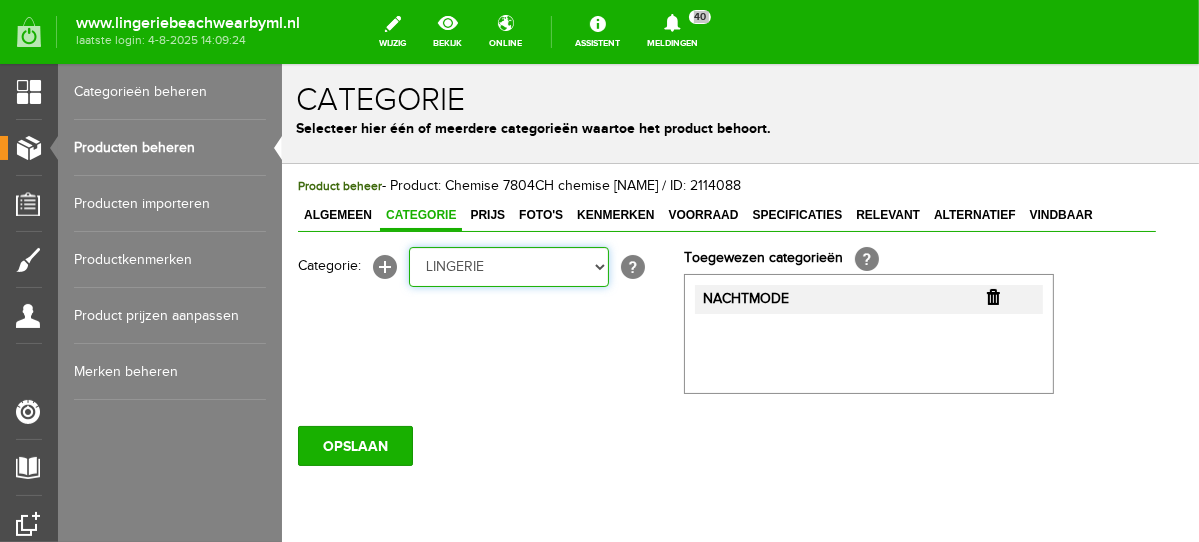 click on "Selecteer een categorie
NEW IN
LINGERIE
NACHTMODE
HOMEWEAR
BADMODE
BODY
LINGERIE
SUMMER COLOURS
BH ZONDER BEUGEL
PLUSSIZE
STRAPLESS
SEXY
BEACH
Bikinitop moulded (niet voorgev.)
Bikinitop voorgevormd
Shorty
Badpakken
Strandaccessoires
Rio slip
Slip
Hoge slip
Niet voorgevormd
Voorgevormd
One Shoulder
Push Up
Bandeau
Halter
Triangel
STRAPLESS
BASICS
HOMEWEAR
JUMPSUITS
BADJASSEN
NACHTMODE
PYJAMA SETS
PYJAMA JURKEN
KIMONO'S
SLIPDRESSES
SATIJNEN PYAMA
HEREN BODY'S" at bounding box center (508, 266) 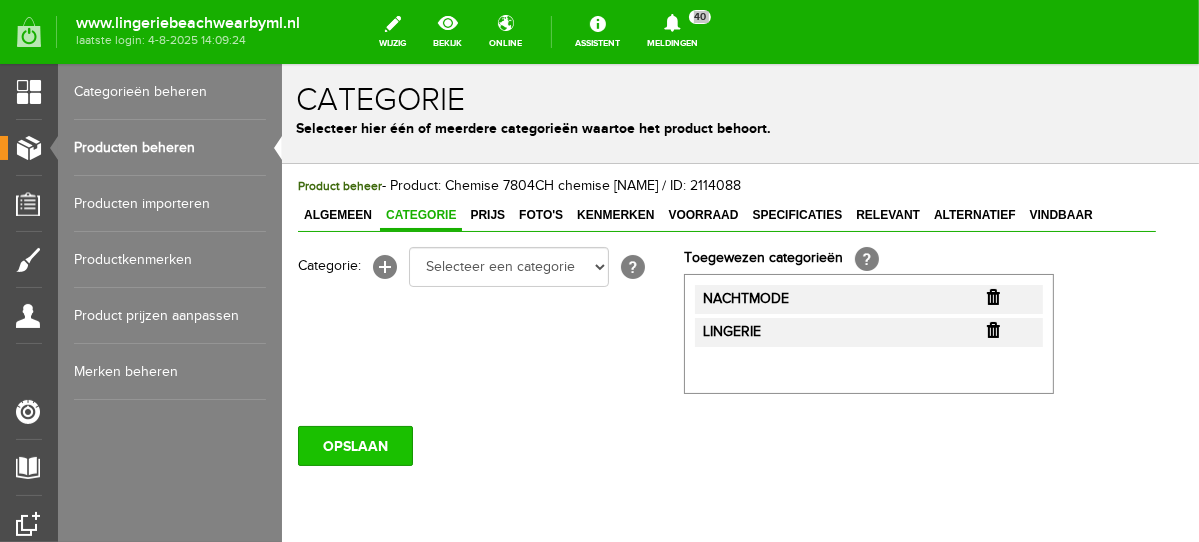 click on "OPSLAAN" at bounding box center (354, 445) 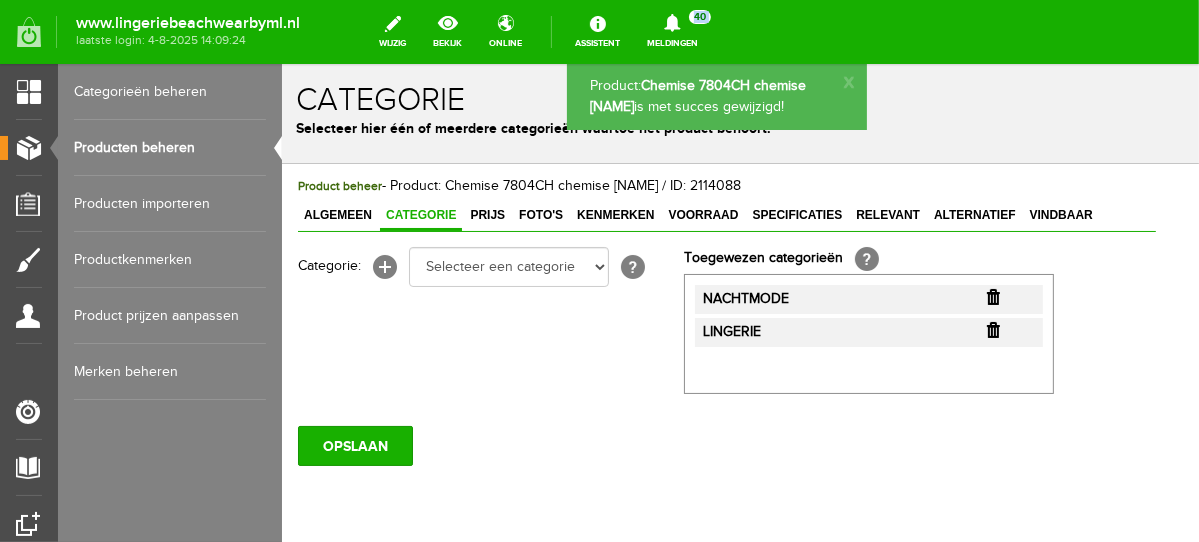 click on "Producten beheren" at bounding box center [170, 148] 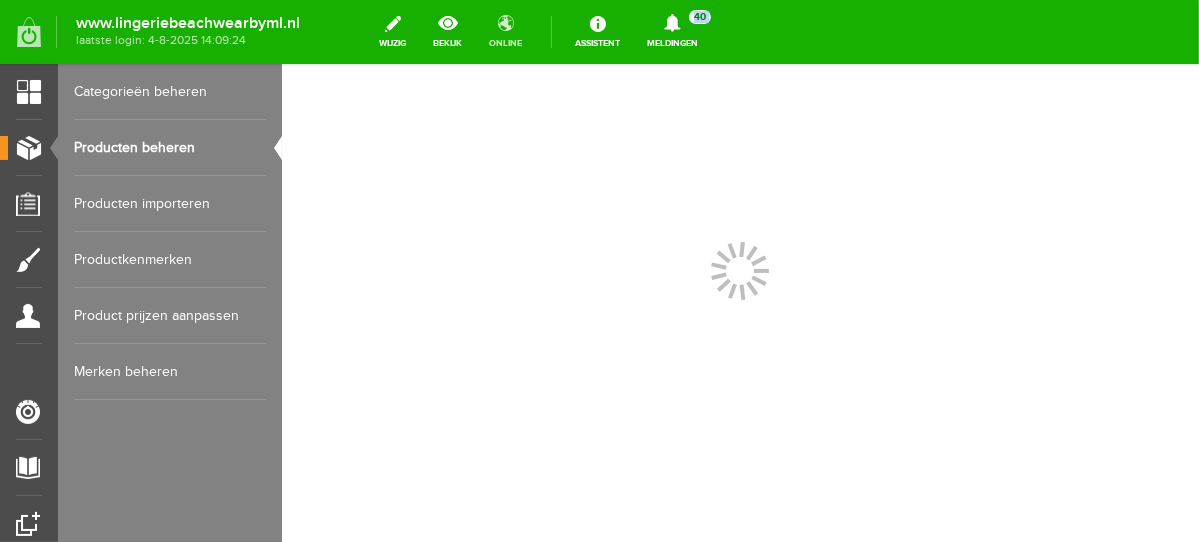 scroll, scrollTop: 0, scrollLeft: 0, axis: both 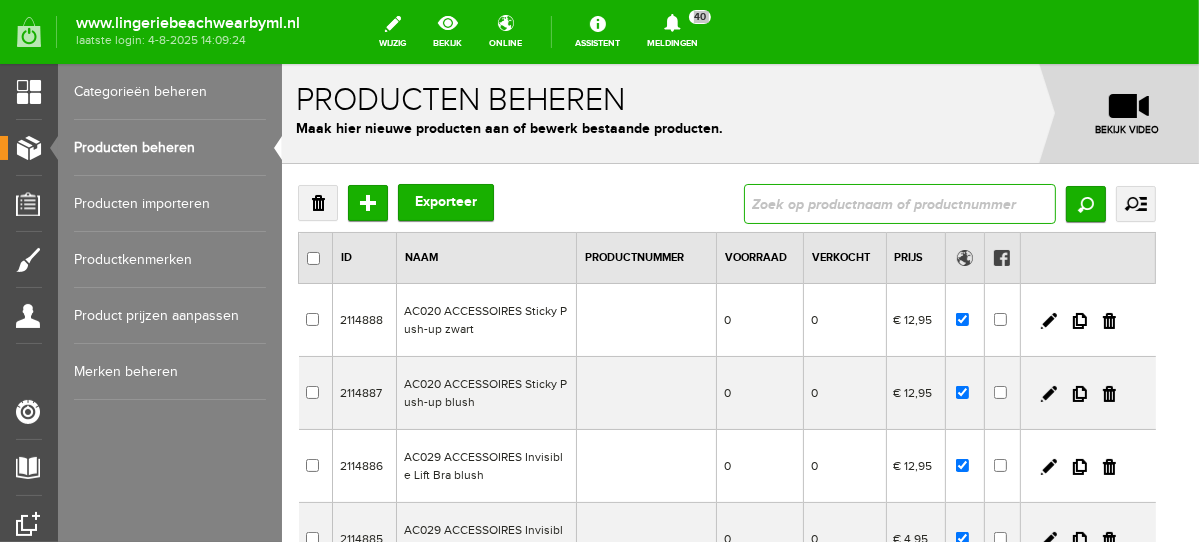 click at bounding box center (899, 203) 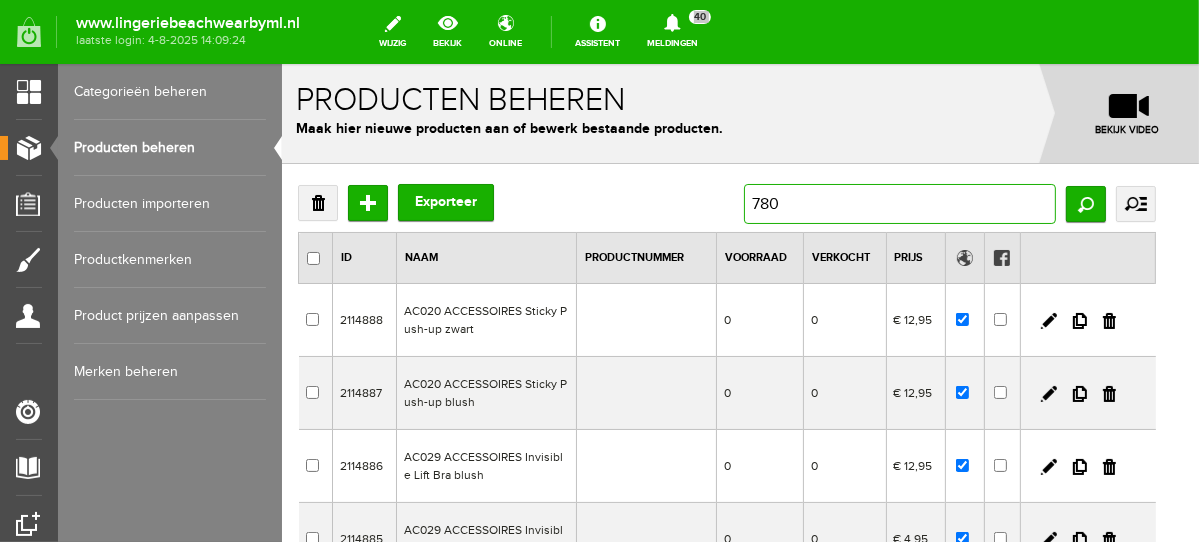 type on "7804" 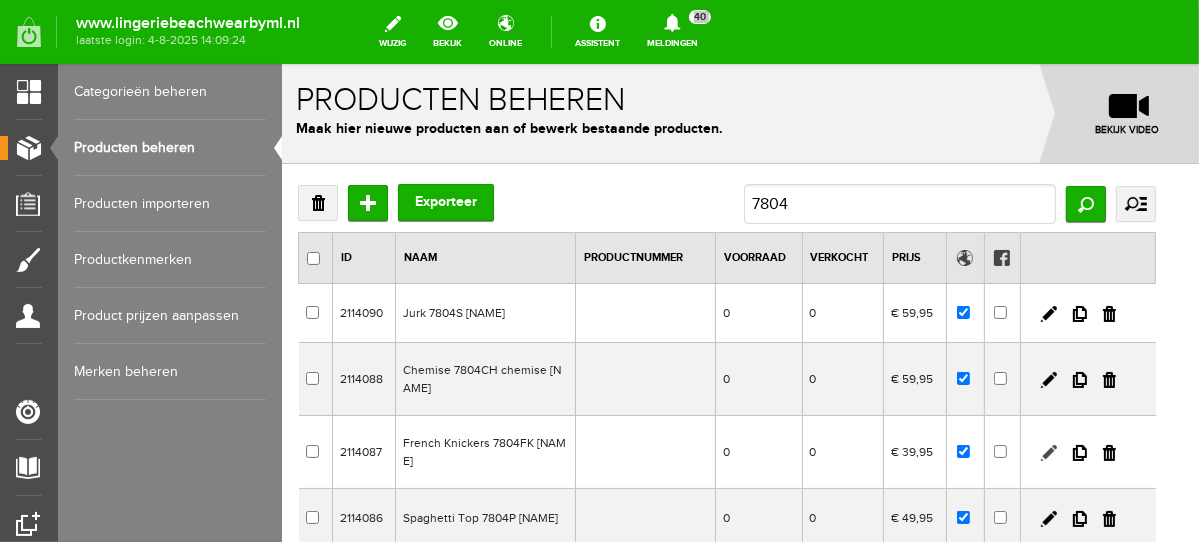 click at bounding box center [1048, 452] 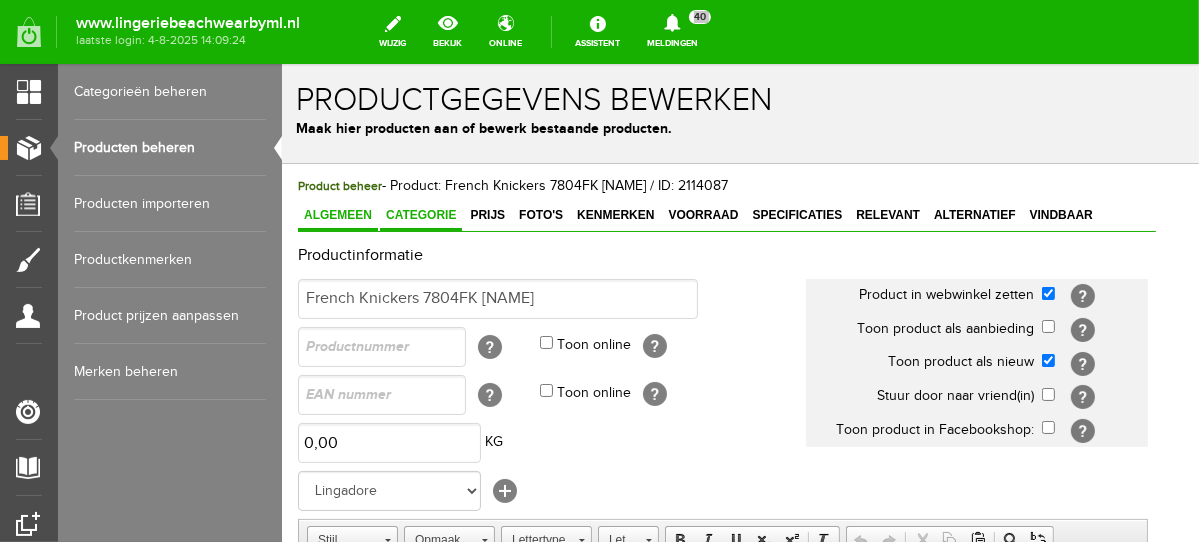 scroll, scrollTop: 0, scrollLeft: 0, axis: both 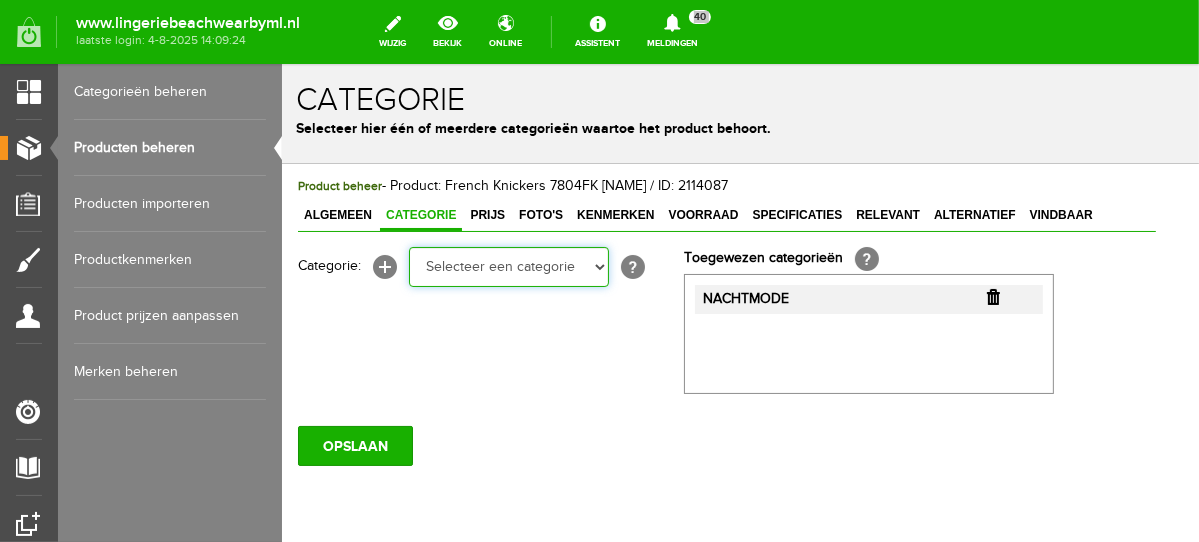 click on "Selecteer een categorie
NEW IN
LINGERIE
NACHTMODE
HOMEWEAR
BADMODE
BODY
LINGERIE
SUMMER COLOURS
BH ZONDER BEUGEL
PLUSSIZE
STRAPLESS
SEXY
BEACH
Bikinitop moulded (niet voorgev.)
Bikinitop voorgevormd
Shorty
Badpakken
Strandaccessoires
Rio slip
Slip
Hoge slip
Niet voorgevormd
Voorgevormd
One Shoulder
Push Up
Bandeau
Halter
Triangel
STRAPLESS
BASICS
HOMEWEAR
JUMPSUITS
BADJASSEN
NACHTMODE
PYJAMA SETS
PYJAMA JURKEN
KIMONO'S
SLIPDRESSES
SATIJNEN PYAMA
HEREN BODY'S" at bounding box center (508, 266) 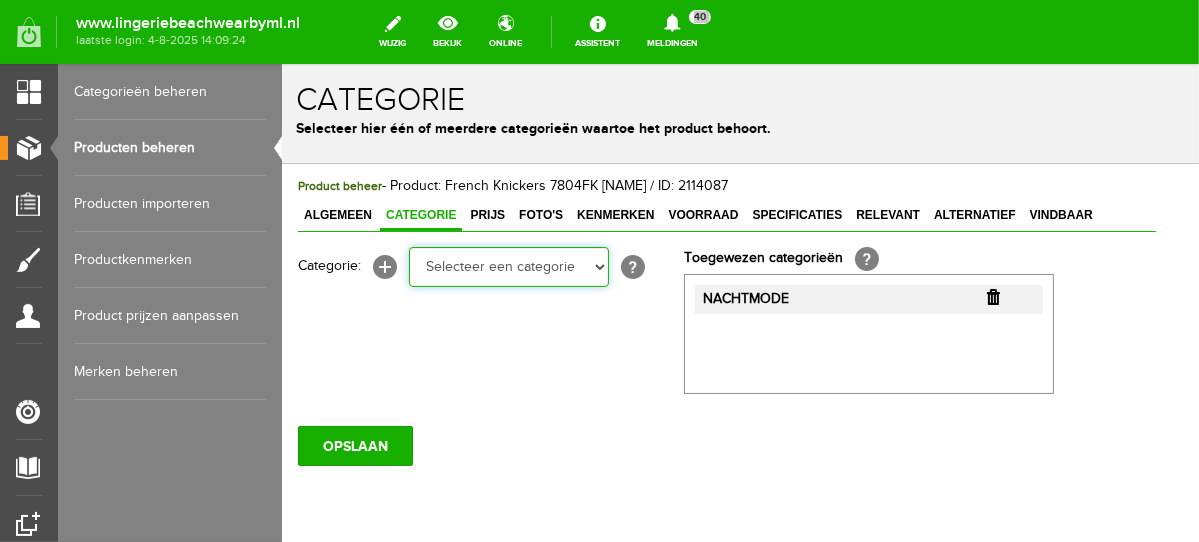 select on "281745" 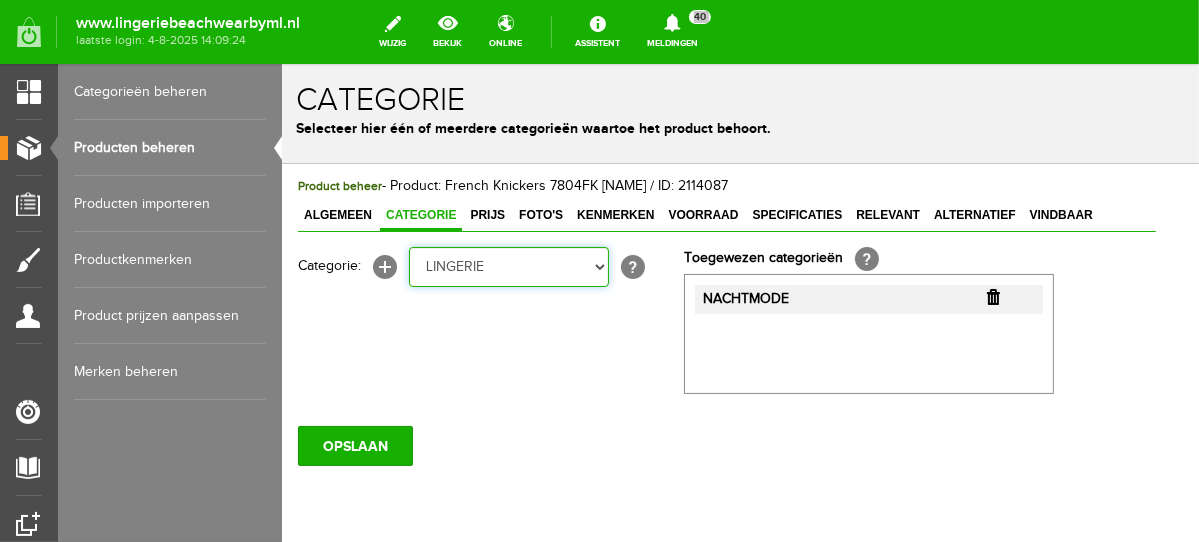 click on "Selecteer een categorie
NEW IN
LINGERIE
NACHTMODE
HOMEWEAR
BADMODE
BODY
LINGERIE
SUMMER COLOURS
BH ZONDER BEUGEL
PLUSSIZE
STRAPLESS
SEXY
BEACH
Bikinitop moulded (niet voorgev.)
Bikinitop voorgevormd
Shorty
Badpakken
Strandaccessoires
Rio slip
Slip
Hoge slip
Niet voorgevormd
Voorgevormd
One Shoulder
Push Up
Bandeau
Halter
Triangel
STRAPLESS
BASICS
HOMEWEAR
JUMPSUITS
BADJASSEN
NACHTMODE
PYJAMA SETS
PYJAMA JURKEN
KIMONO'S
SLIPDRESSES
SATIJNEN PYAMA
HEREN BODY'S" at bounding box center [508, 266] 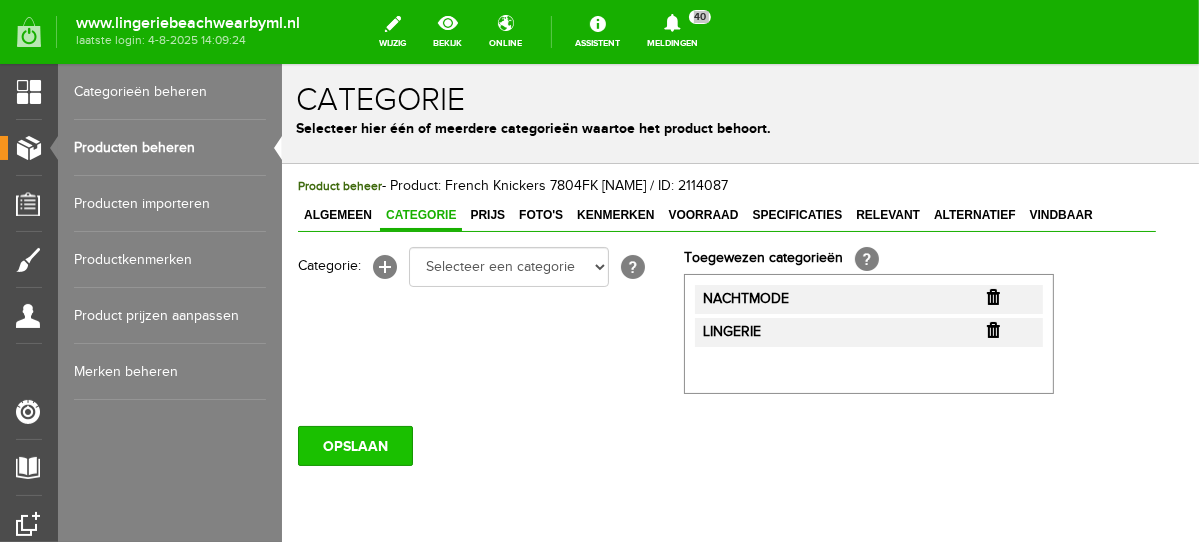 click on "OPSLAAN" at bounding box center (354, 445) 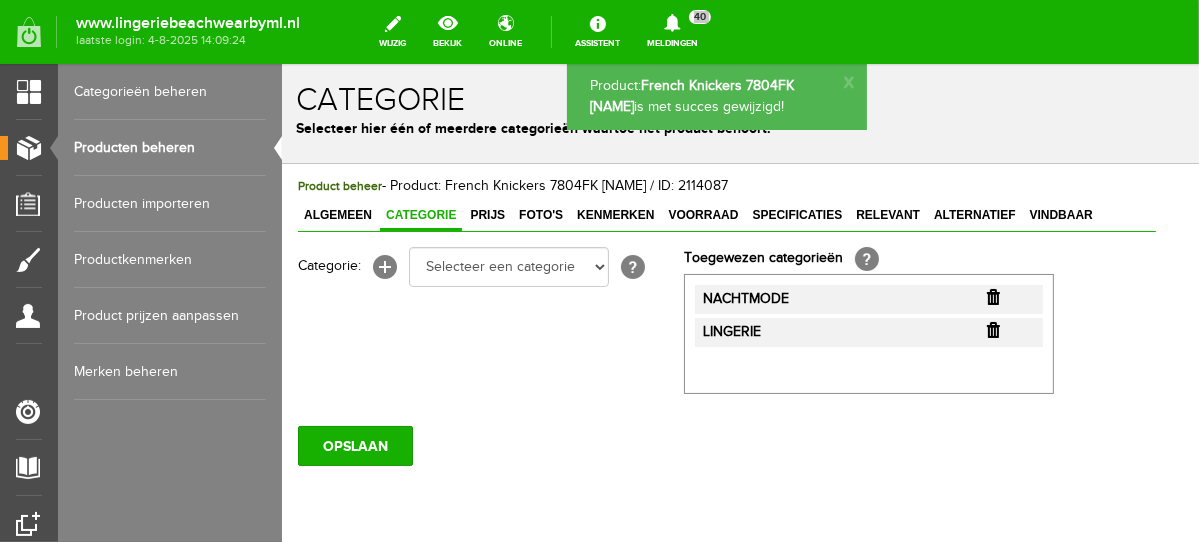 scroll, scrollTop: 0, scrollLeft: 0, axis: both 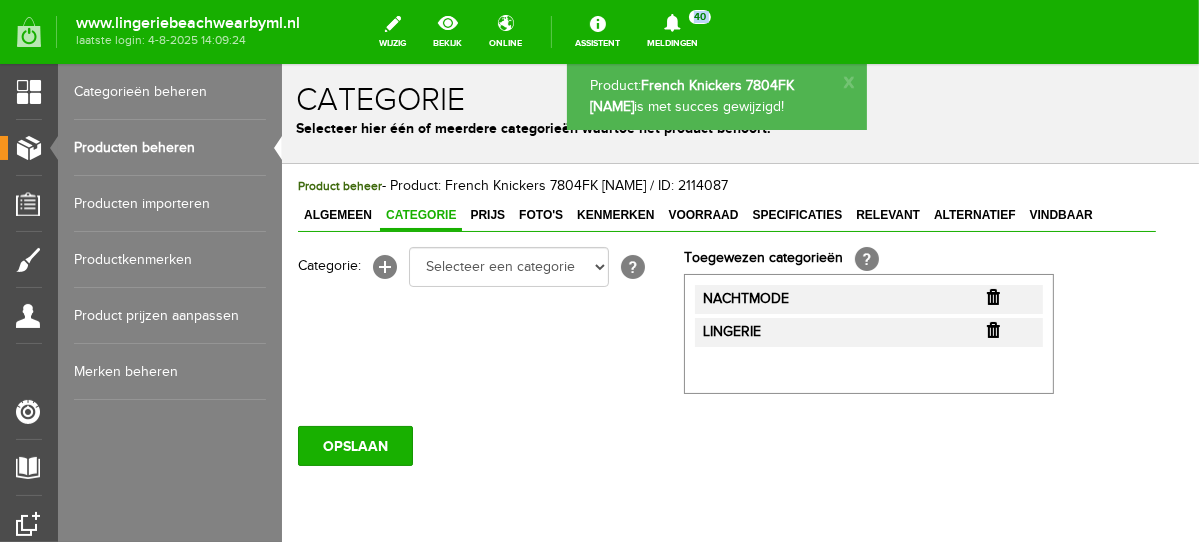click on "Producten beheren" at bounding box center (170, 148) 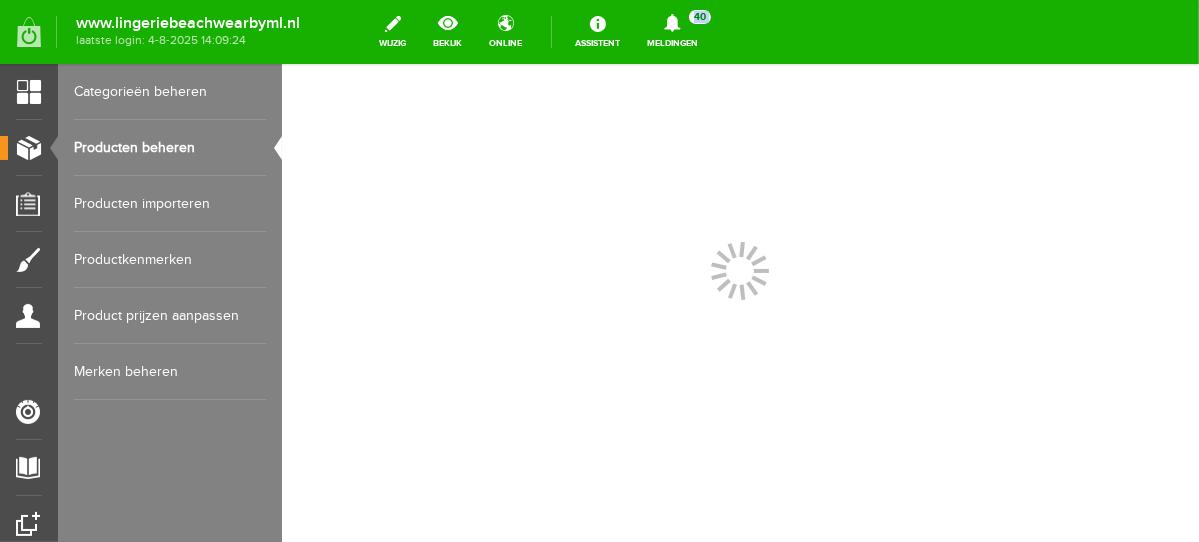scroll, scrollTop: 0, scrollLeft: 0, axis: both 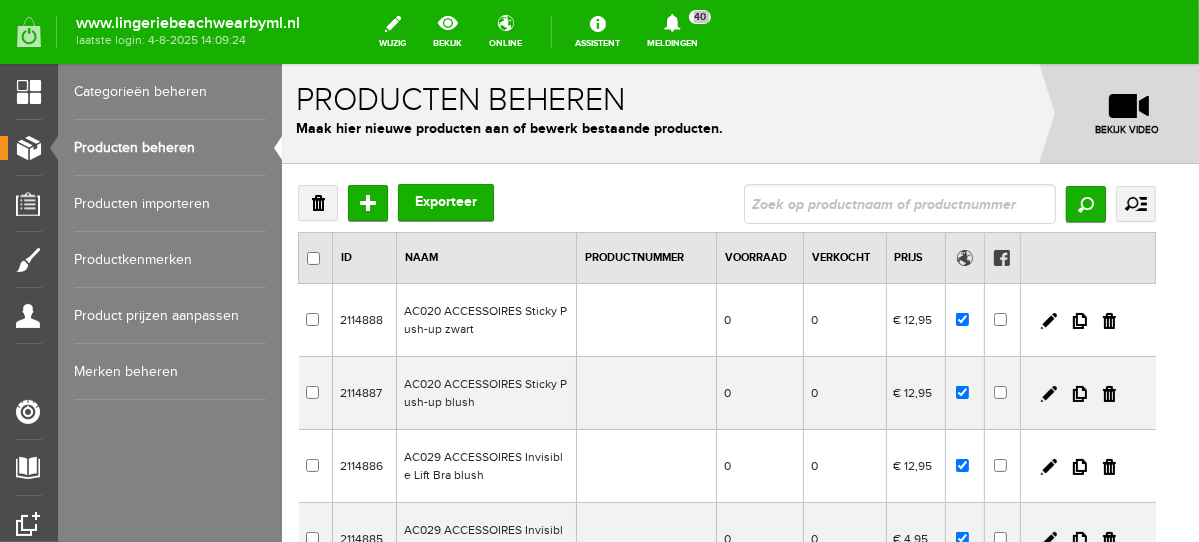 click at bounding box center (899, 203) 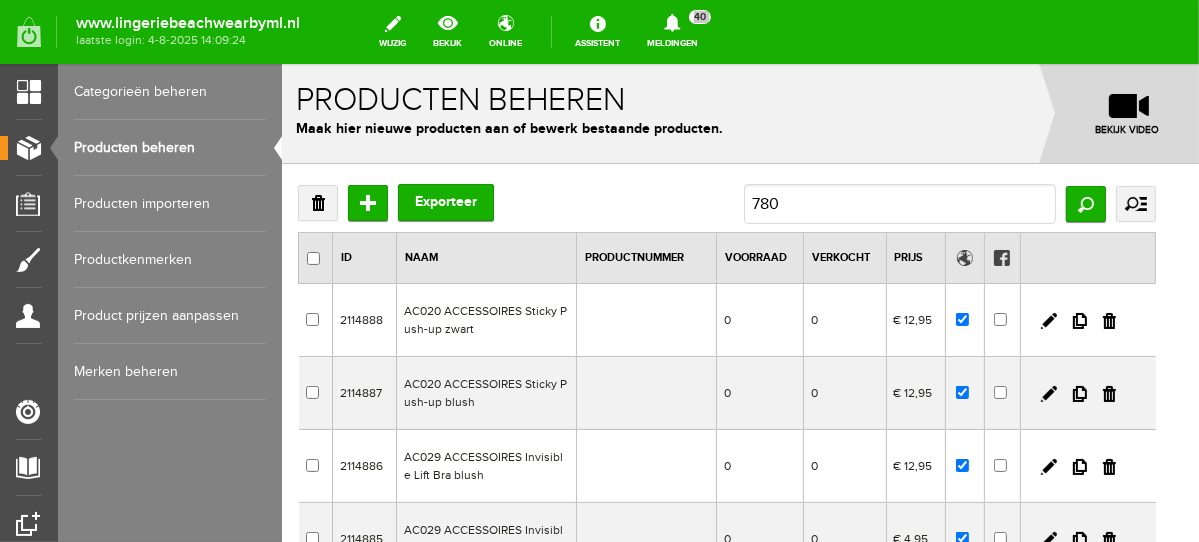 type on "7804" 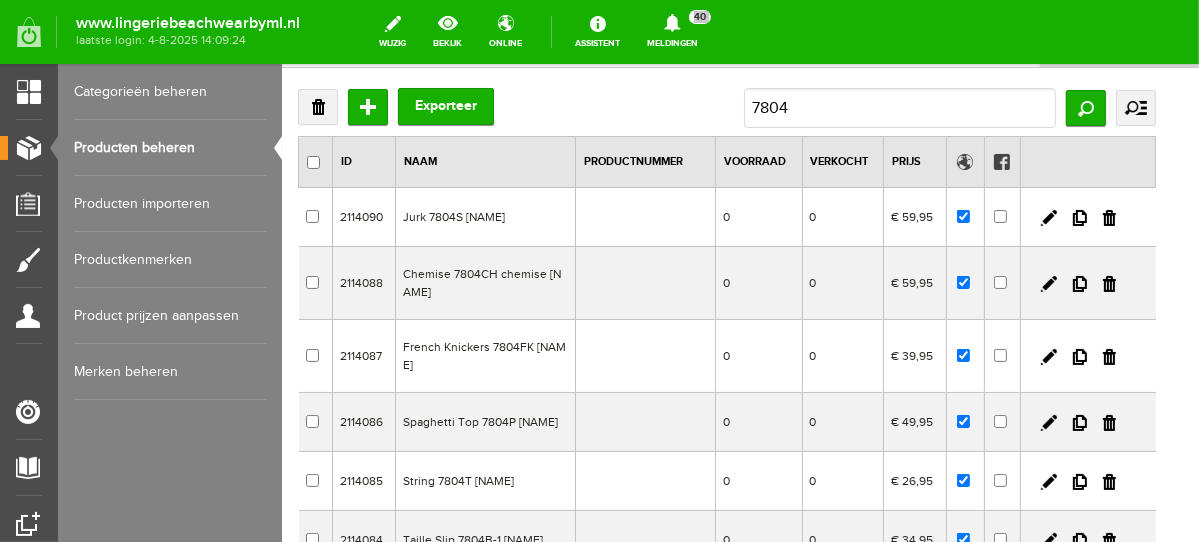 scroll, scrollTop: 113, scrollLeft: 0, axis: vertical 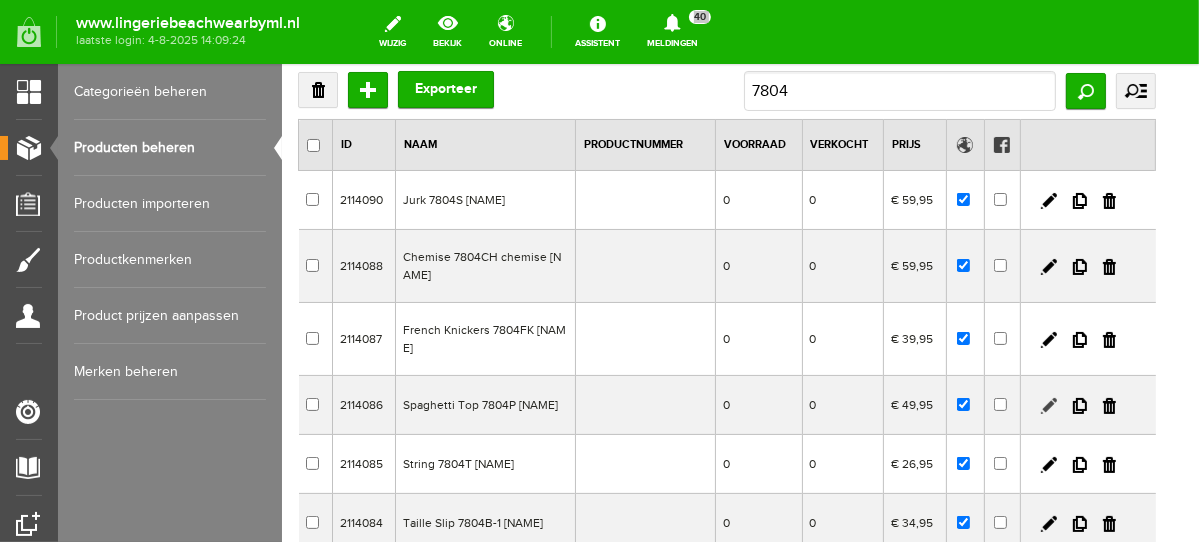 click at bounding box center (1048, 405) 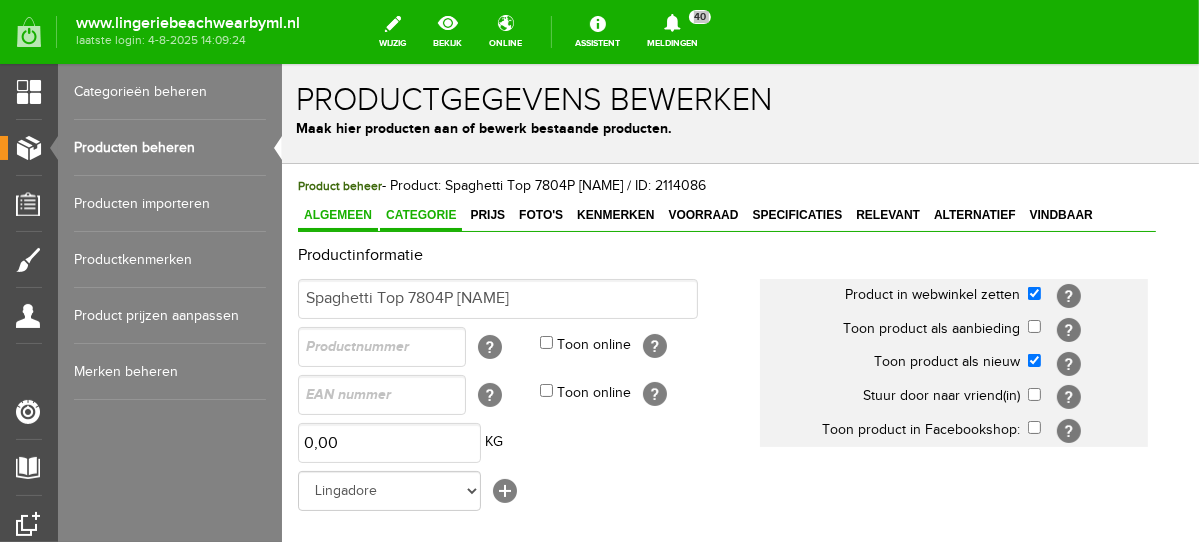 click on "Categorie" at bounding box center [420, 214] 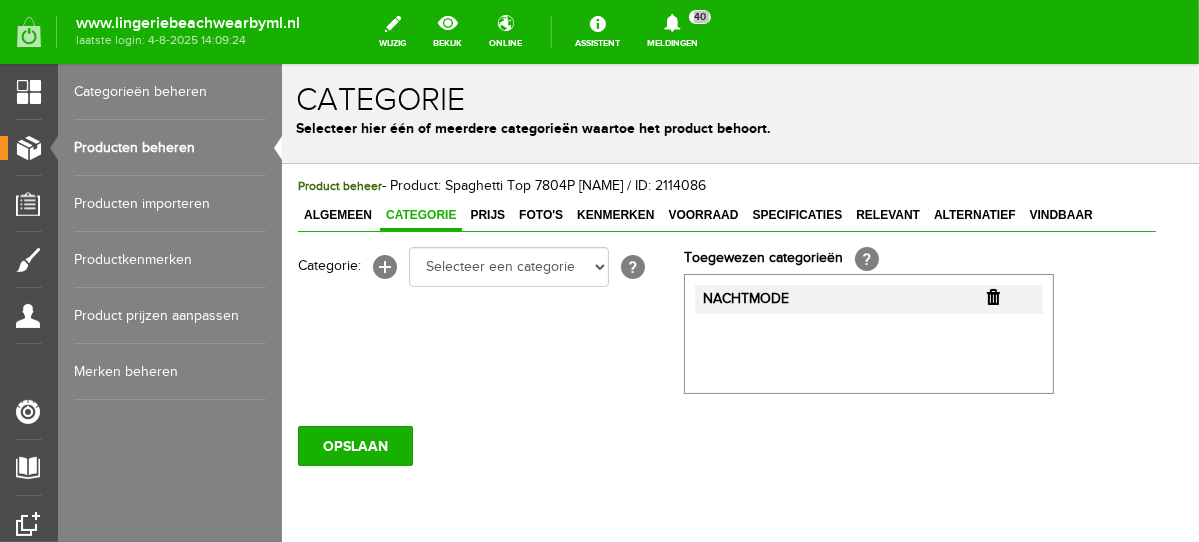 scroll, scrollTop: 0, scrollLeft: 0, axis: both 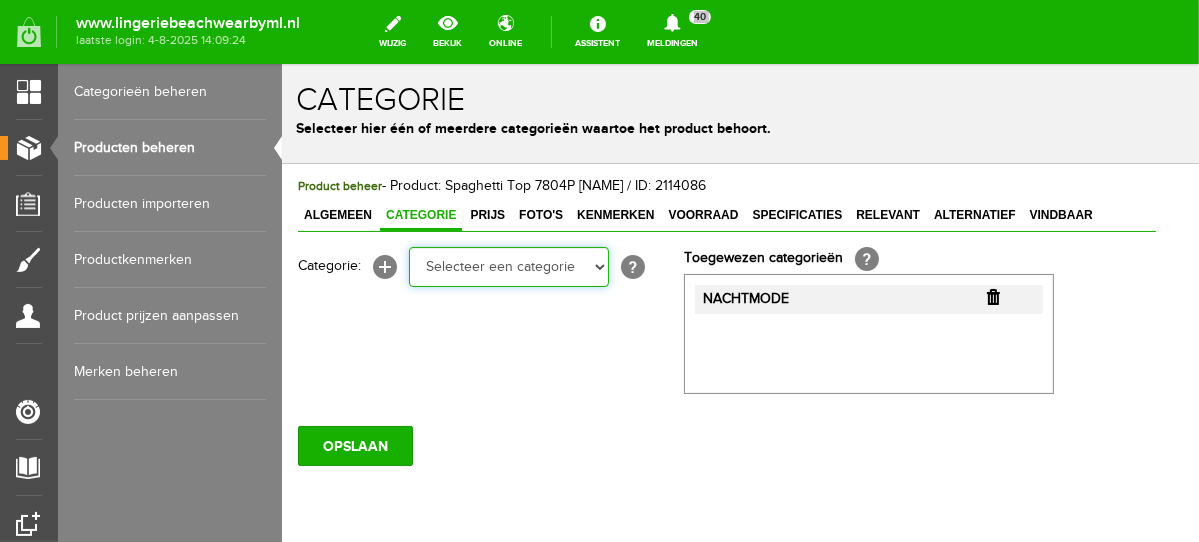 click on "Selecteer een categorie
NEW IN
LINGERIE
NACHTMODE
HOMEWEAR
BADMODE
BODY
LINGERIE
SUMMER COLOURS
BH ZONDER BEUGEL
PLUSSIZE
STRAPLESS
SEXY
BEACH
Bikinitop moulded (niet voorgev.)
Bikinitop voorgevormd
Shorty
Badpakken
Strandaccessoires
Rio slip
Slip
Hoge slip
Niet voorgevormd
Voorgevormd
One Shoulder
Push Up
Bandeau
Halter
Triangel
STRAPLESS
BASICS
HOMEWEAR
JUMPSUITS
BADJASSEN
NACHTMODE
PYJAMA SETS
PYJAMA JURKEN
KIMONO'S
SLIPDRESSES
SATIJNEN PYAMA
HEREN BODY'S" at bounding box center [508, 266] 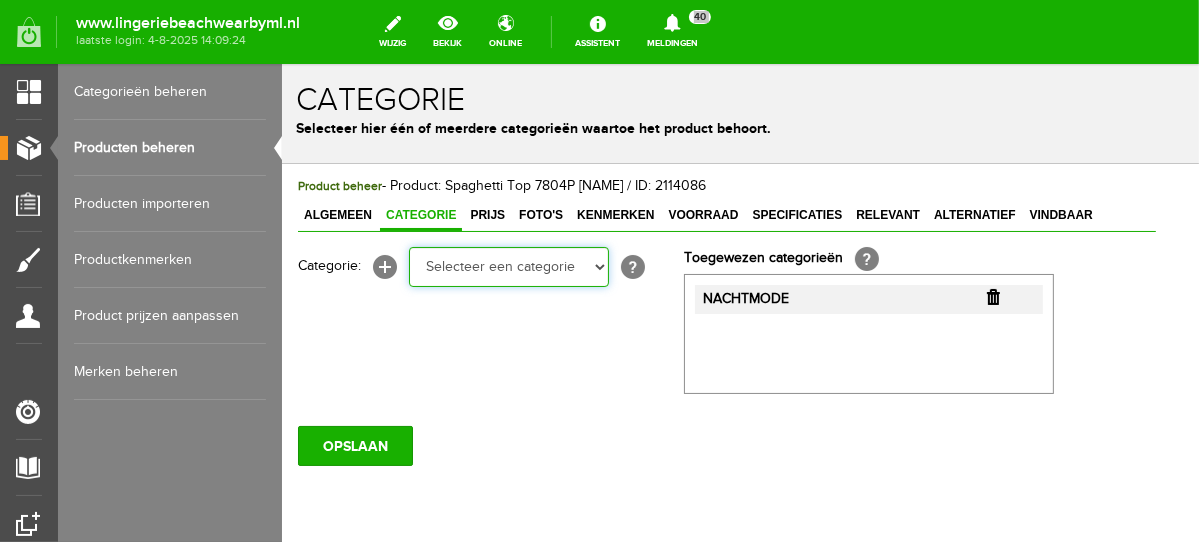 select on "281745" 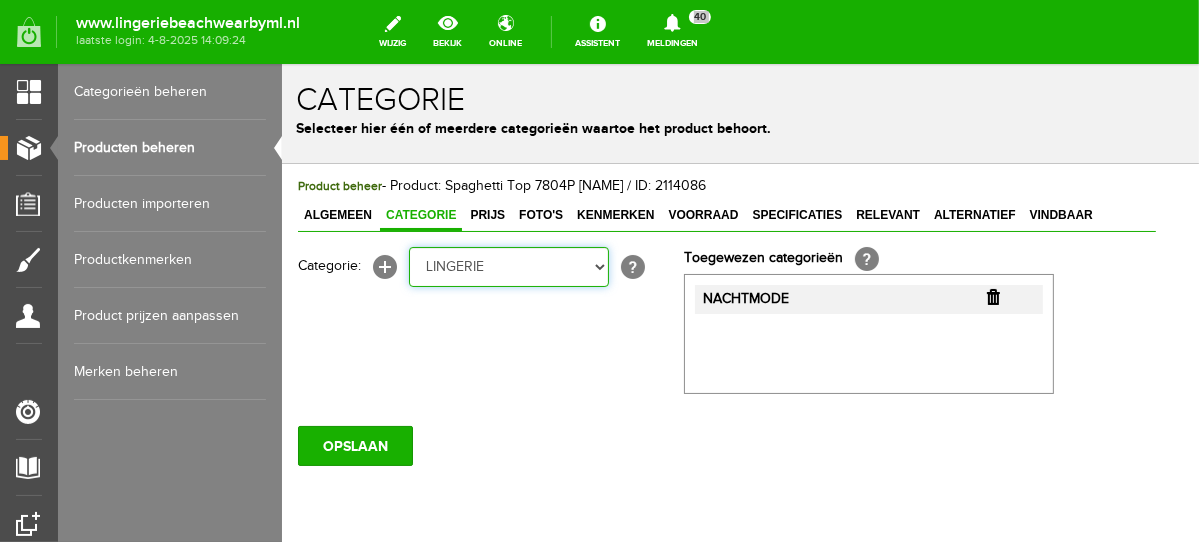 click on "Selecteer een categorie
NEW IN
LINGERIE
NACHTMODE
HOMEWEAR
BADMODE
BODY
LINGERIE
SUMMER COLOURS
BH ZONDER BEUGEL
PLUSSIZE
STRAPLESS
SEXY
BEACH
Bikinitop moulded (niet voorgev.)
Bikinitop voorgevormd
Shorty
Badpakken
Strandaccessoires
Rio slip
Slip
Hoge slip
Niet voorgevormd
Voorgevormd
One Shoulder
Push Up
Bandeau
Halter
Triangel
STRAPLESS
BASICS
HOMEWEAR
JUMPSUITS
BADJASSEN
NACHTMODE
PYJAMA SETS
PYJAMA JURKEN
KIMONO'S
SLIPDRESSES
SATIJNEN PYAMA
HEREN BODY'S" at bounding box center (508, 266) 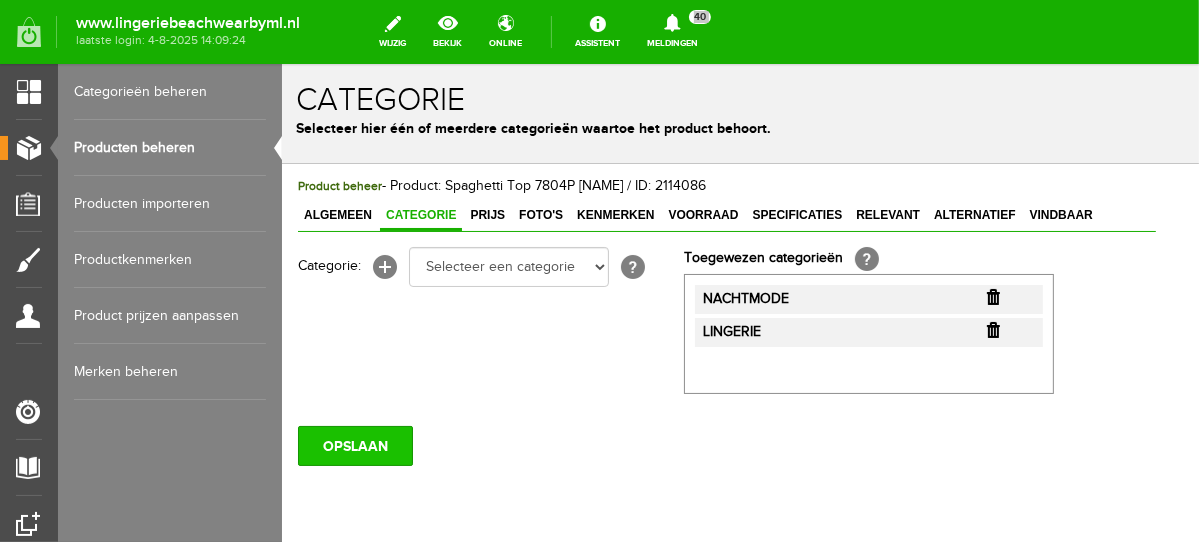 click on "OPSLAAN" at bounding box center [354, 445] 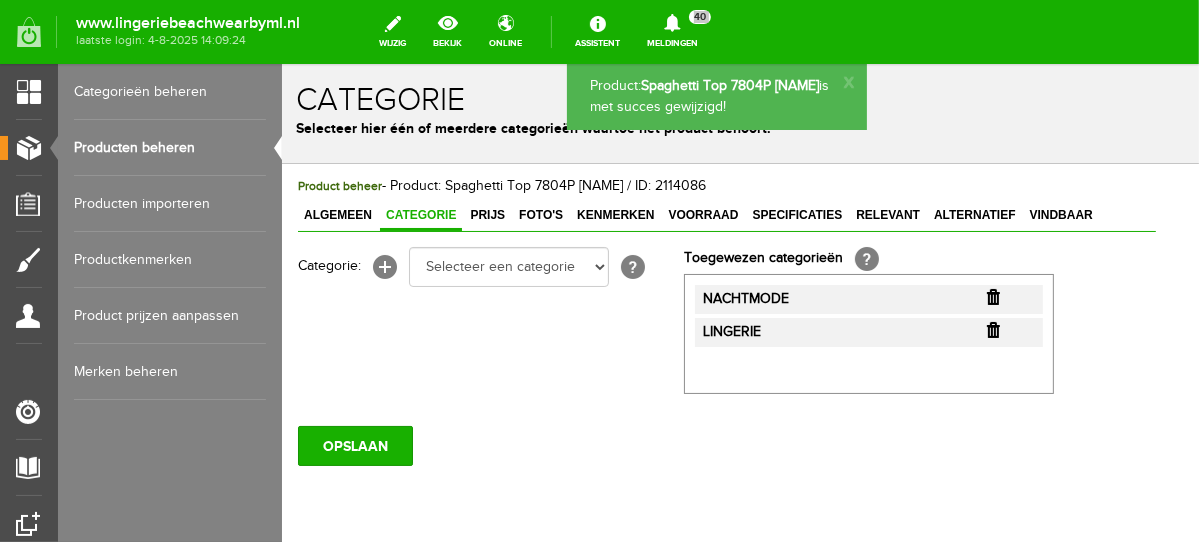 scroll, scrollTop: 0, scrollLeft: 0, axis: both 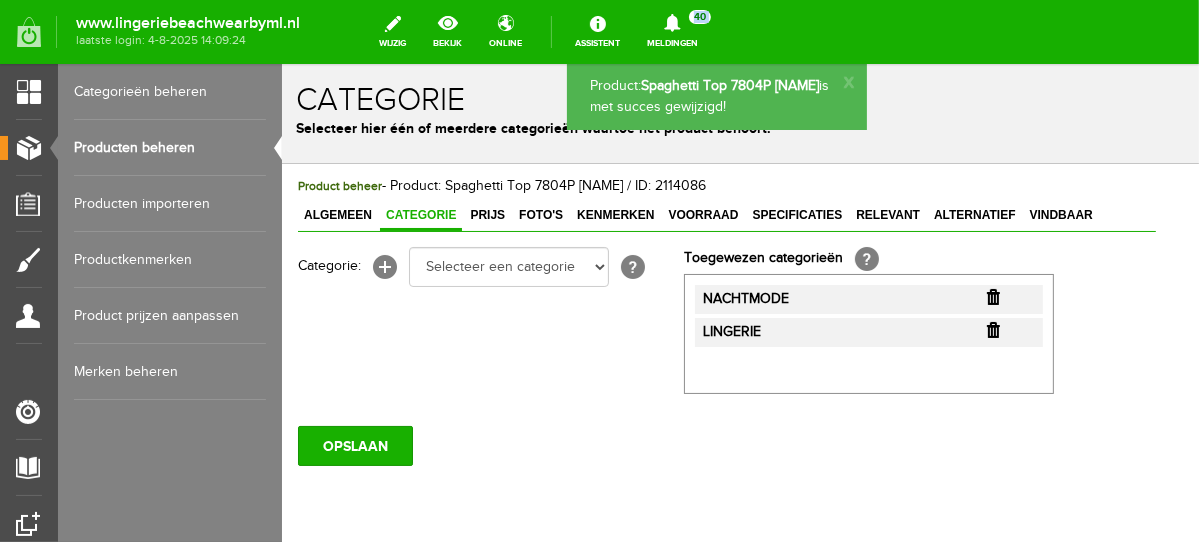 click on "Producten beheren" at bounding box center (170, 148) 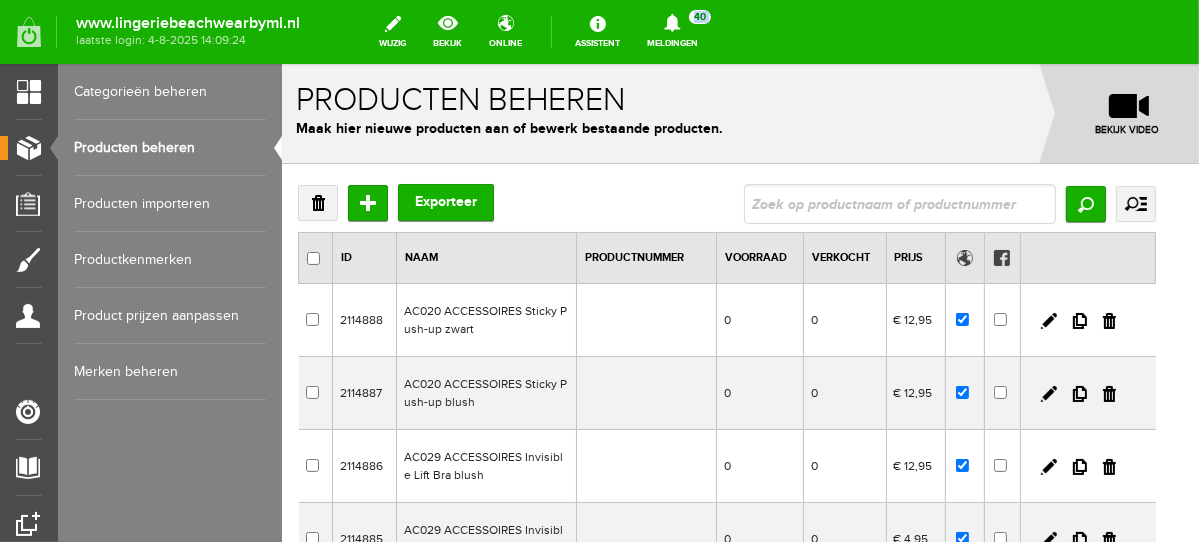 scroll, scrollTop: 0, scrollLeft: 0, axis: both 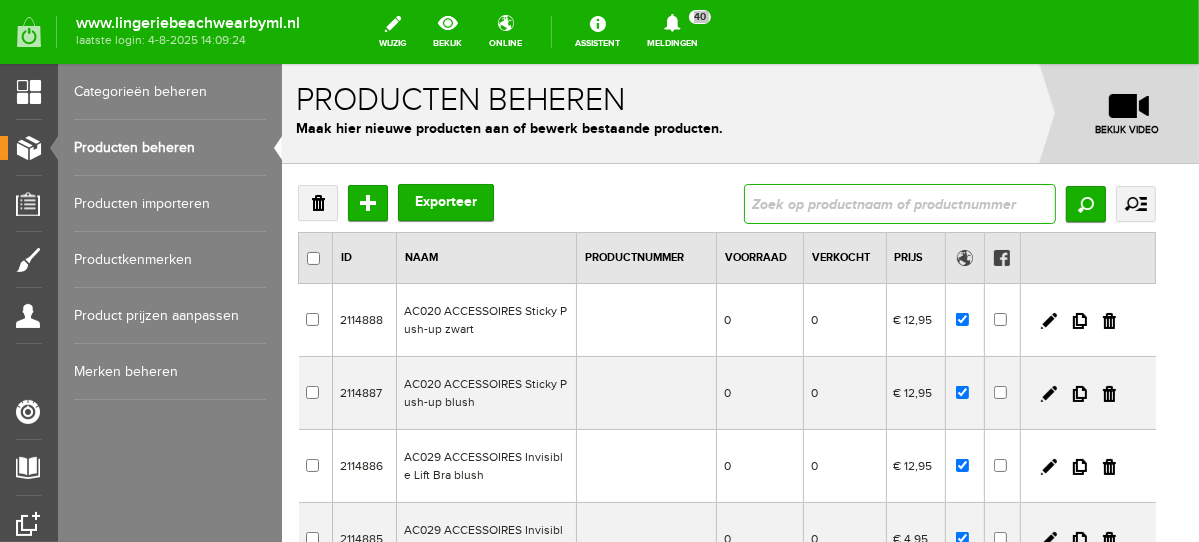 click at bounding box center (899, 203) 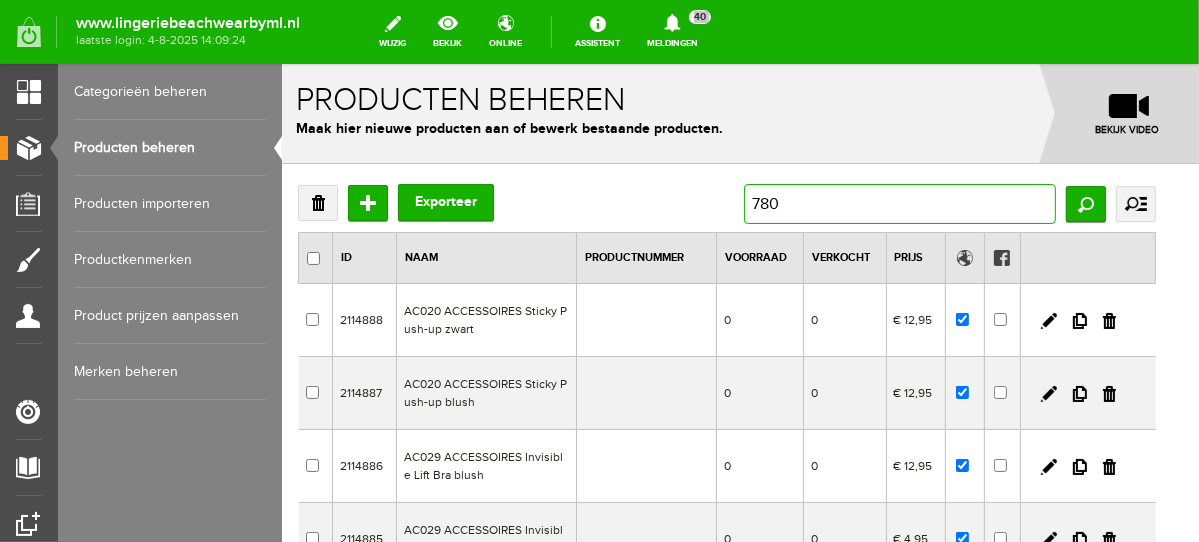 type on "7804" 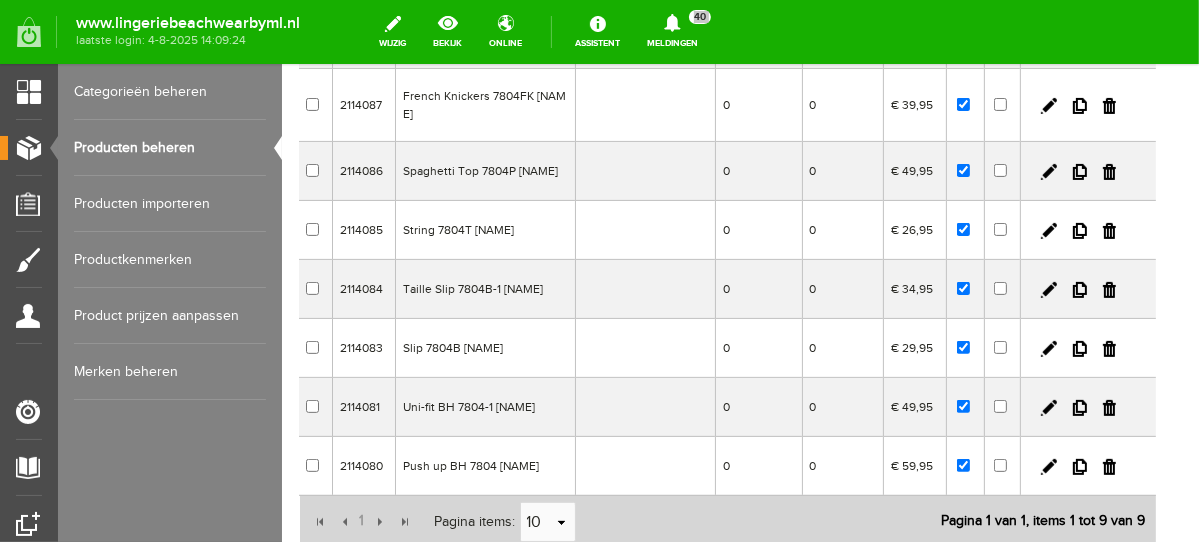 scroll, scrollTop: 350, scrollLeft: 0, axis: vertical 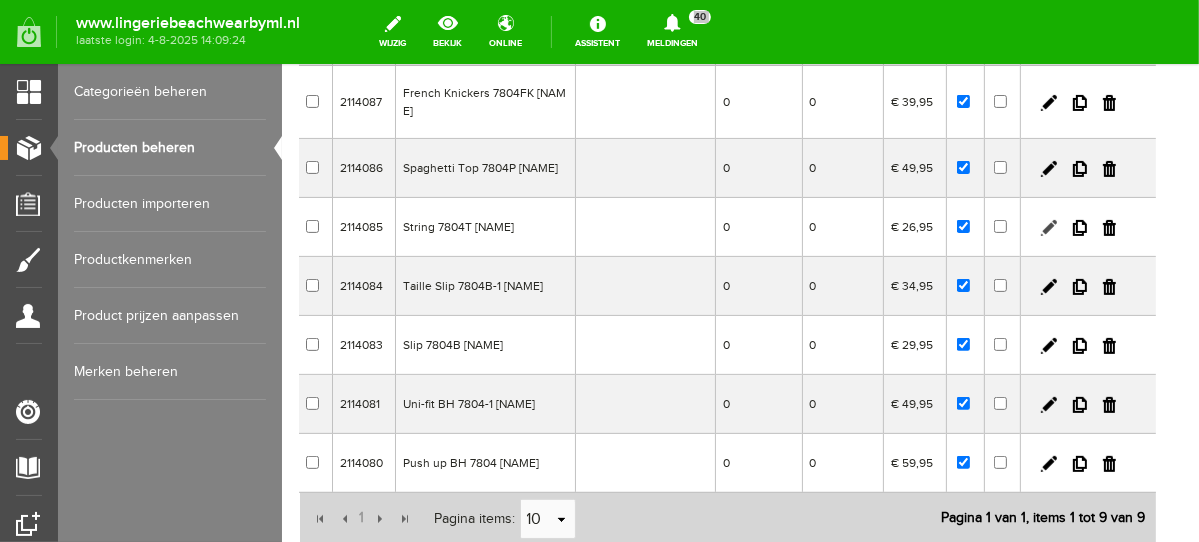 click at bounding box center (1048, 227) 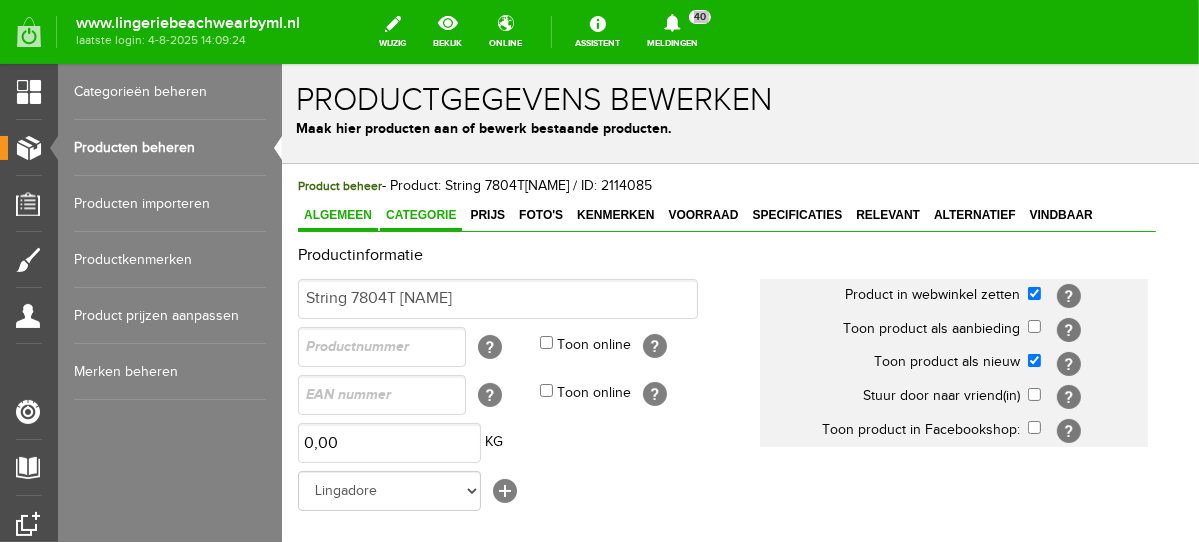 scroll, scrollTop: 0, scrollLeft: 0, axis: both 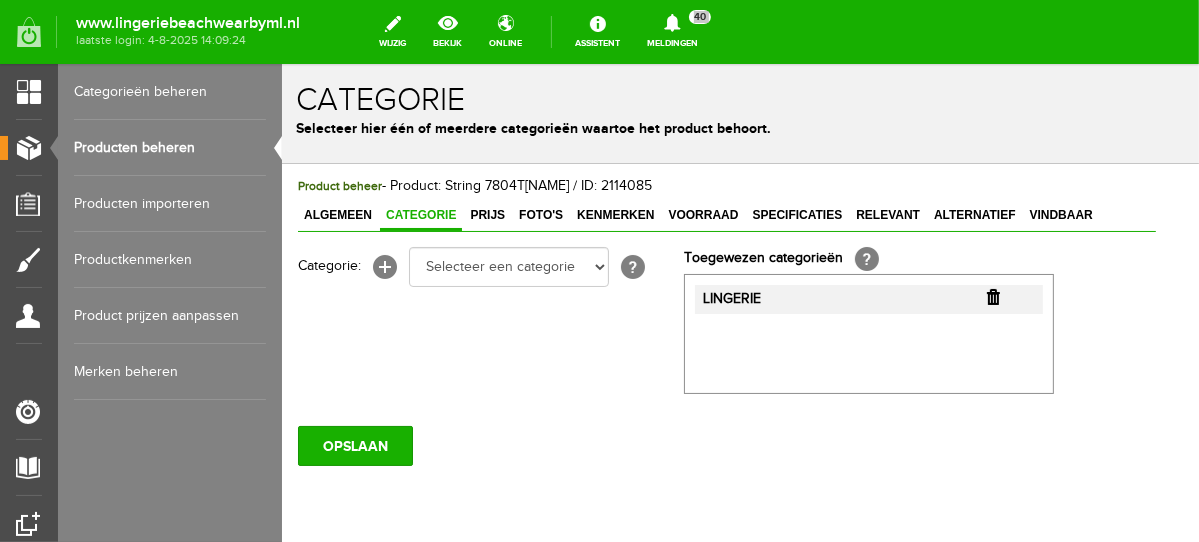 click at bounding box center [992, 296] 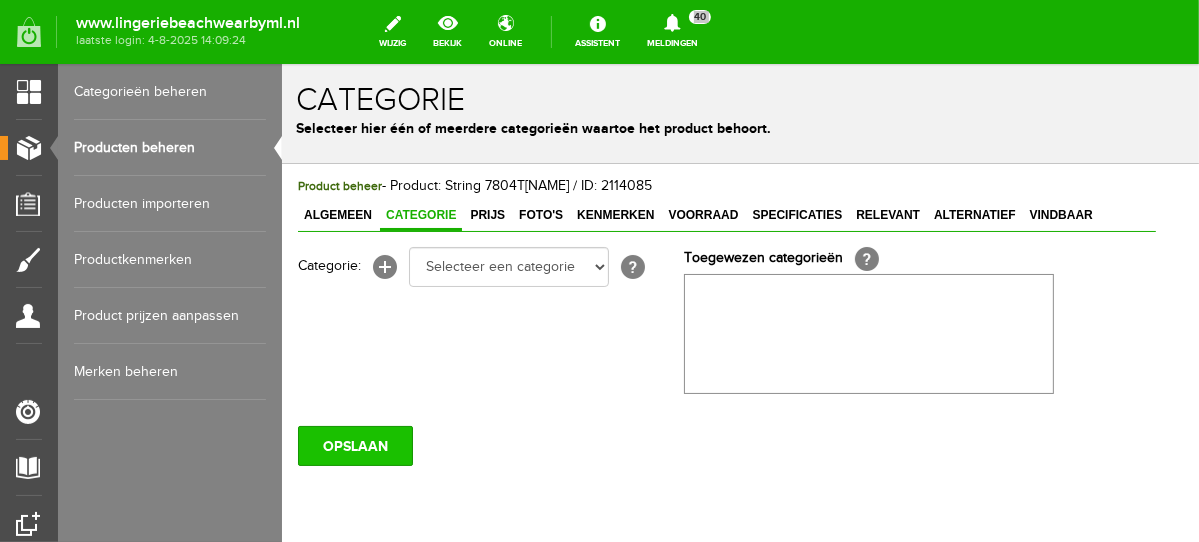 click on "OPSLAAN" at bounding box center [354, 445] 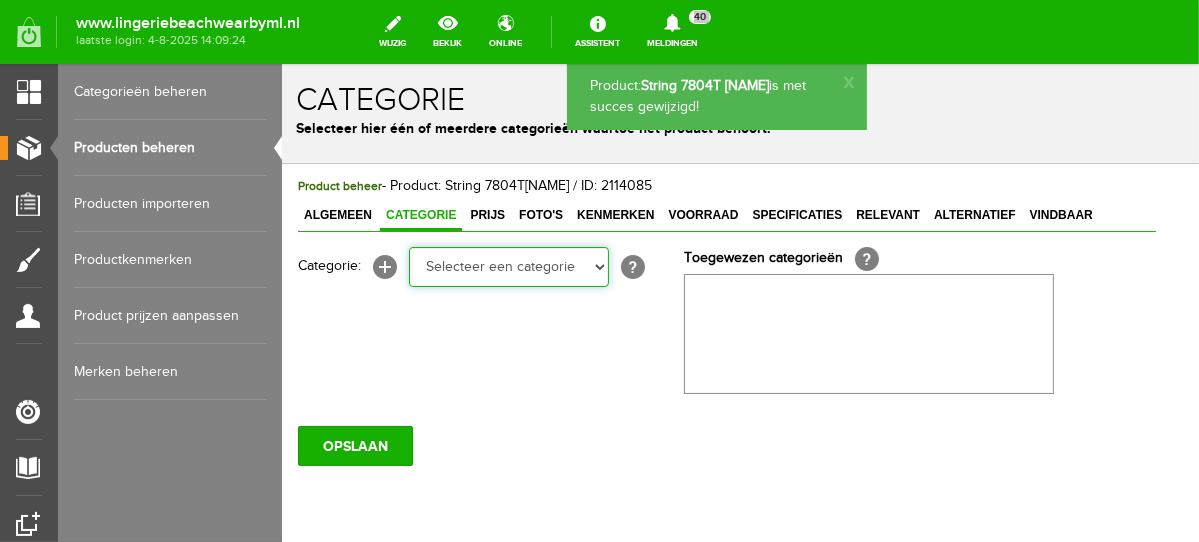 click on "Selecteer een categorie
NEW IN
LINGERIE
NACHTMODE
HOMEWEAR
BADMODE
BODY
LINGERIE
SUMMER COLOURS
BH ZONDER BEUGEL
PLUSSIZE
STRAPLESS
SEXY
BEACH
Bikinitop moulded (niet voorgev.)
Bikinitop voorgevormd
Shorty
Badpakken
Strandaccessoires
Rio slip
Slip
Hoge slip
Niet voorgevormd
Voorgevormd
One Shoulder
Push Up
Bandeau
Halter
Triangel
STRAPLESS
BASICS
HOMEWEAR
JUMPSUITS
BADJASSEN
NACHTMODE
PYJAMA SETS
PYJAMA JURKEN
KIMONO'S
SLIPDRESSES
SATIJNEN PYAMA
HEREN
SHAPEWEAR
BODY'S" at bounding box center (508, 266) 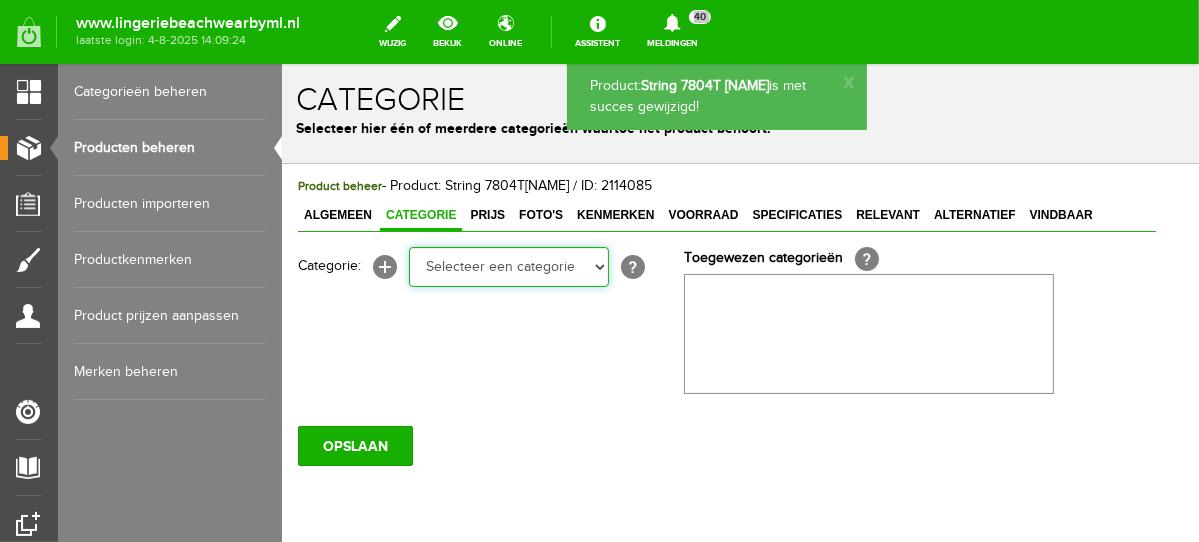 select on "281745" 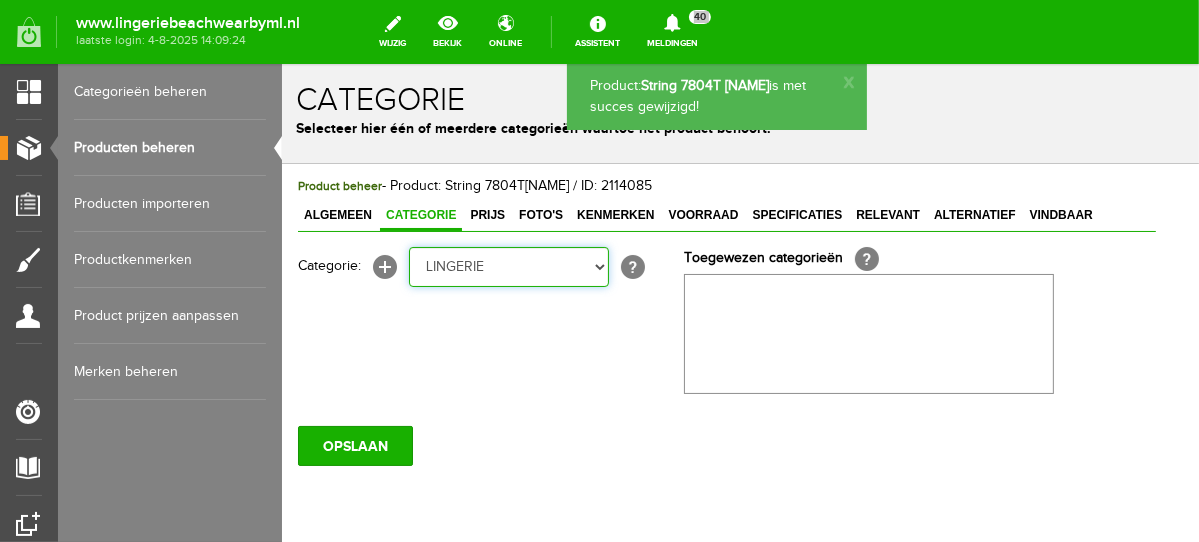 click on "Selecteer een categorie
NEW IN
LINGERIE
NACHTMODE
HOMEWEAR
BADMODE
BODY
LINGERIE
SUMMER COLOURS
BH ZONDER BEUGEL
PLUSSIZE
STRAPLESS
SEXY
BEACH
Bikinitop moulded (niet voorgev.)
Bikinitop voorgevormd
Shorty
Badpakken
Strandaccessoires
Rio slip
Slip
Hoge slip
Niet voorgevormd
Voorgevormd
One Shoulder
Push Up
Bandeau
Halter
Triangel
STRAPLESS
BASICS
HOMEWEAR
JUMPSUITS
BADJASSEN
NACHTMODE
PYJAMA SETS
PYJAMA JURKEN
KIMONO'S
SLIPDRESSES
SATIJNEN PYAMA
HEREN
SHAPEWEAR
BODY'S" at bounding box center (508, 266) 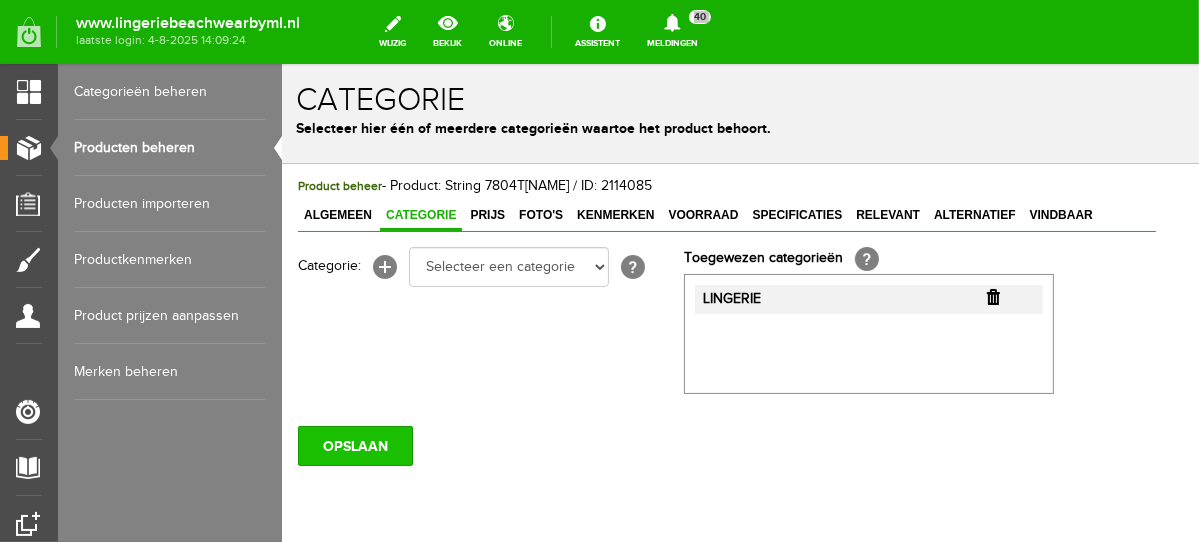 click on "OPSLAAN" at bounding box center [354, 445] 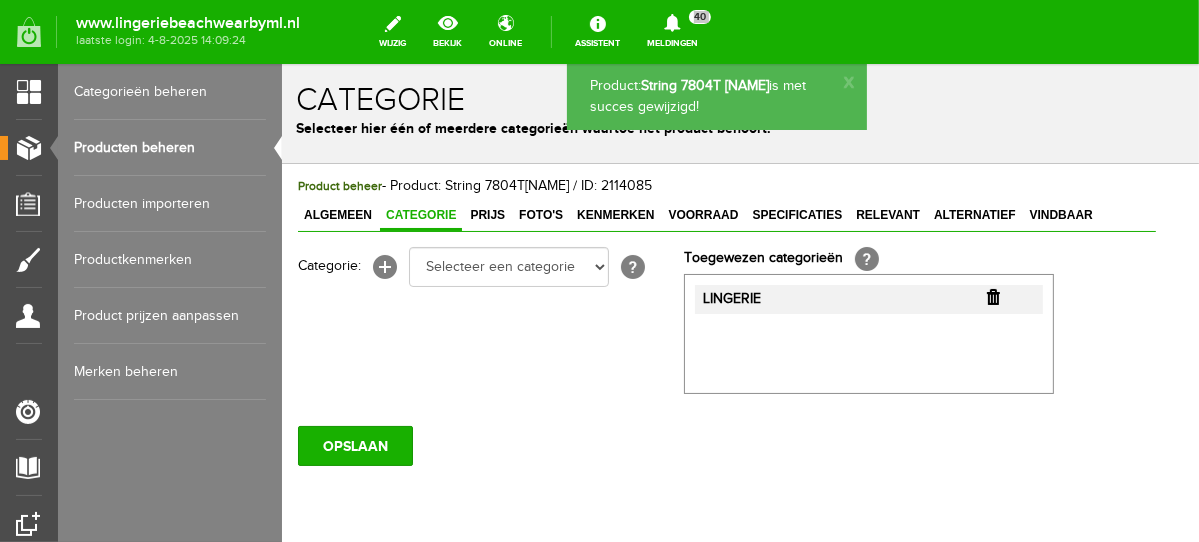scroll, scrollTop: 0, scrollLeft: 0, axis: both 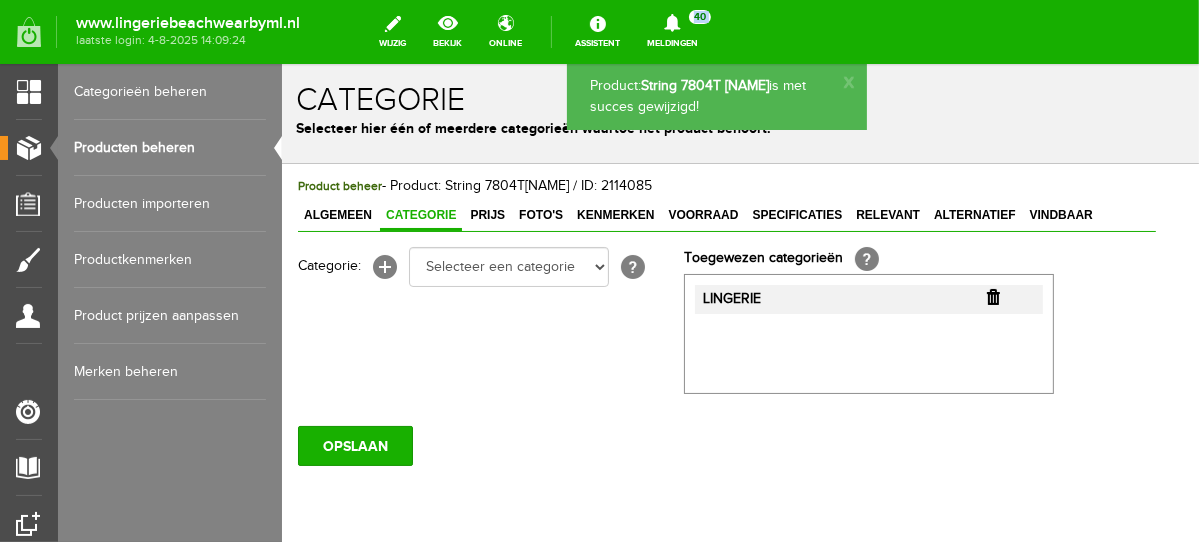 click on "Producten beheren" at bounding box center [170, 148] 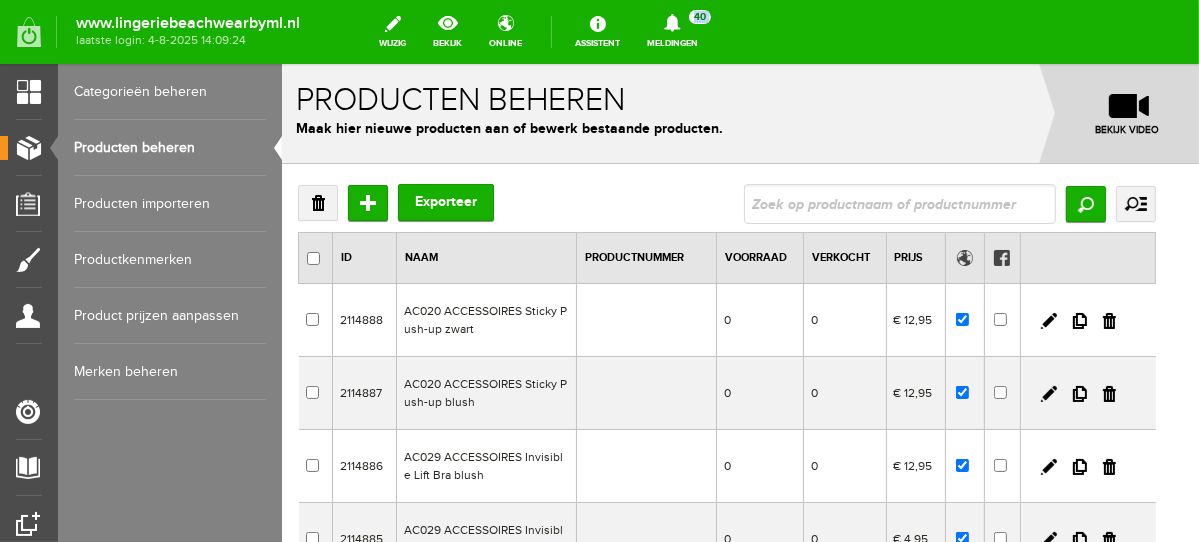 scroll, scrollTop: 0, scrollLeft: 0, axis: both 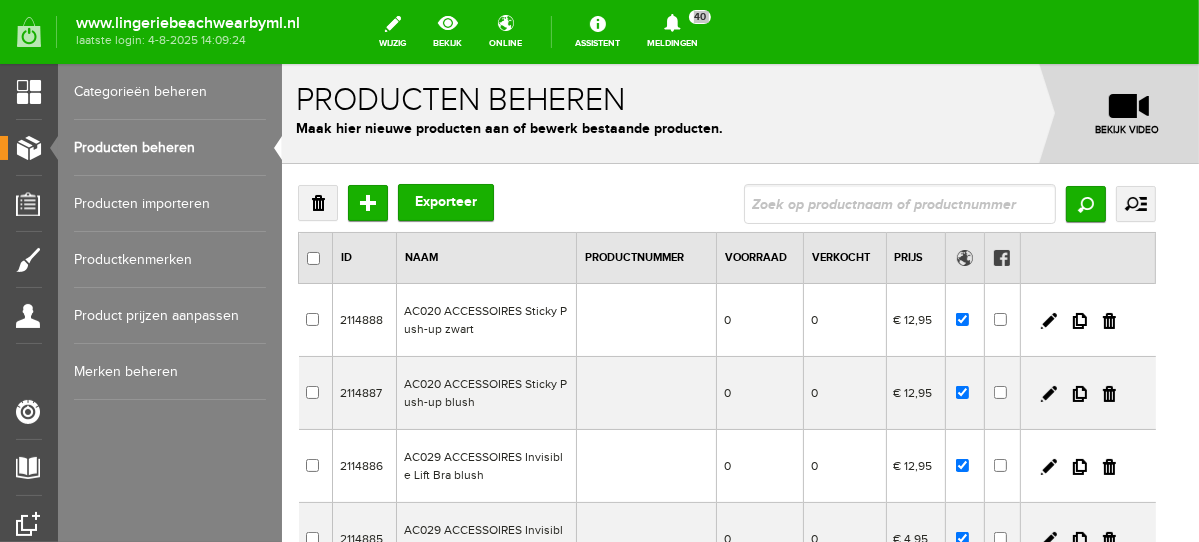 click on "Verwijderen
Toevoegen
Exporteer
Zoeken
uitgebreid zoeken
Categorie
NEW IN
LINGERIE
NACHTMODE
HOMEWEAR
BADMODE
BODY
LINGERIE
SUMMER COLOURS
BH ZONDER BEUGEL
PLUSSIZE
STRAPLESS
SEXY
BEACH
Bikinitop moulded (niet voorgev.)
Bikinitop voorgevormd
Shorty
Badpakken
Strandaccessoires
Rio slip
Slip
Hoge slip
Niet voorgevormd
Voorgevormd
One Shoulder
Push Up
Bandeau
Halter
Triangel /" at bounding box center (726, 688) 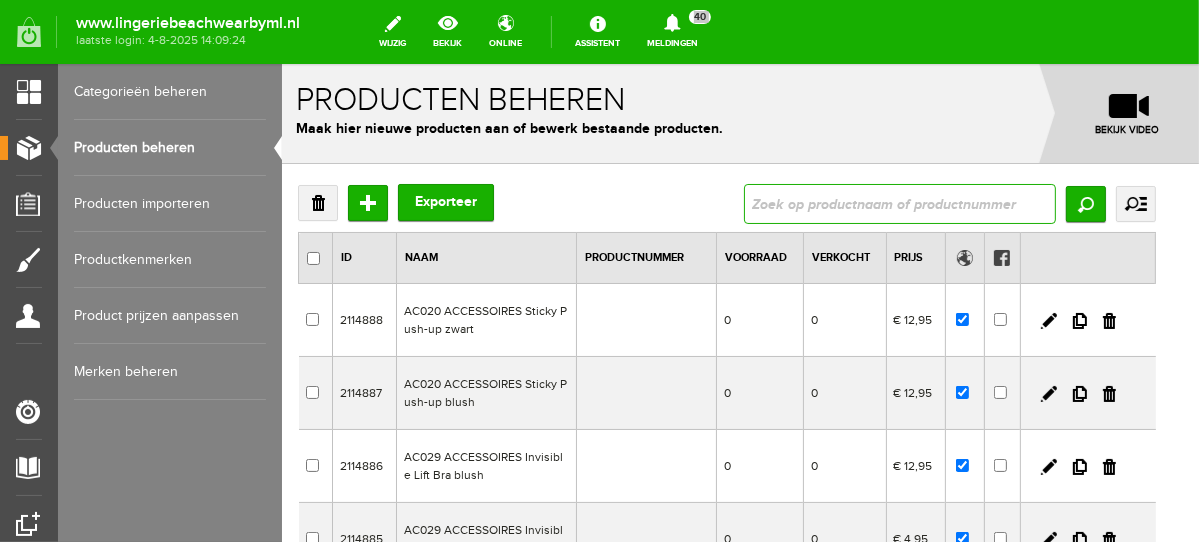 click at bounding box center (899, 203) 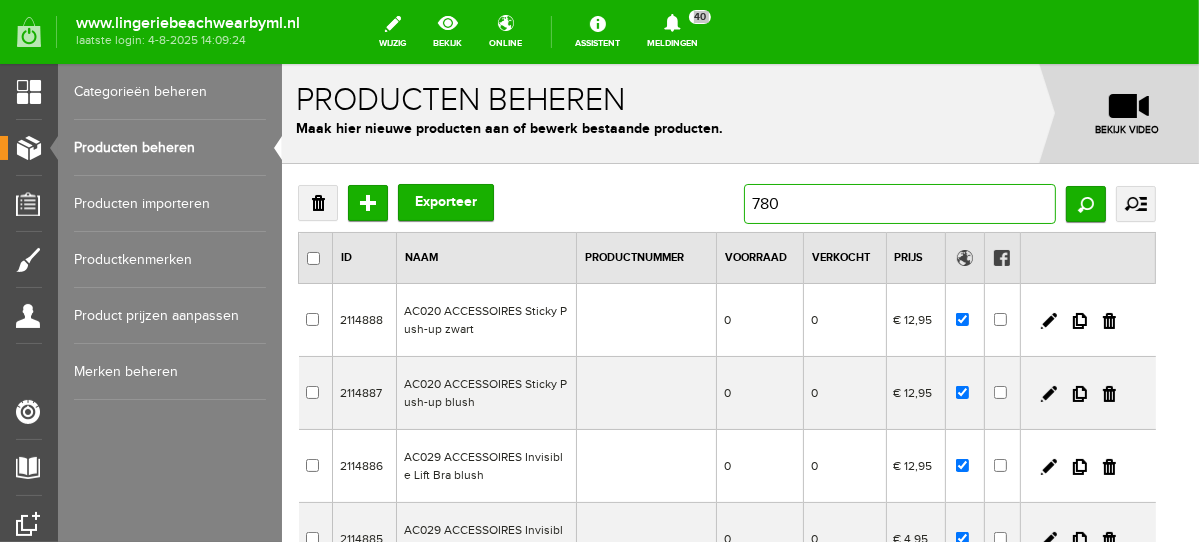 type on "7804" 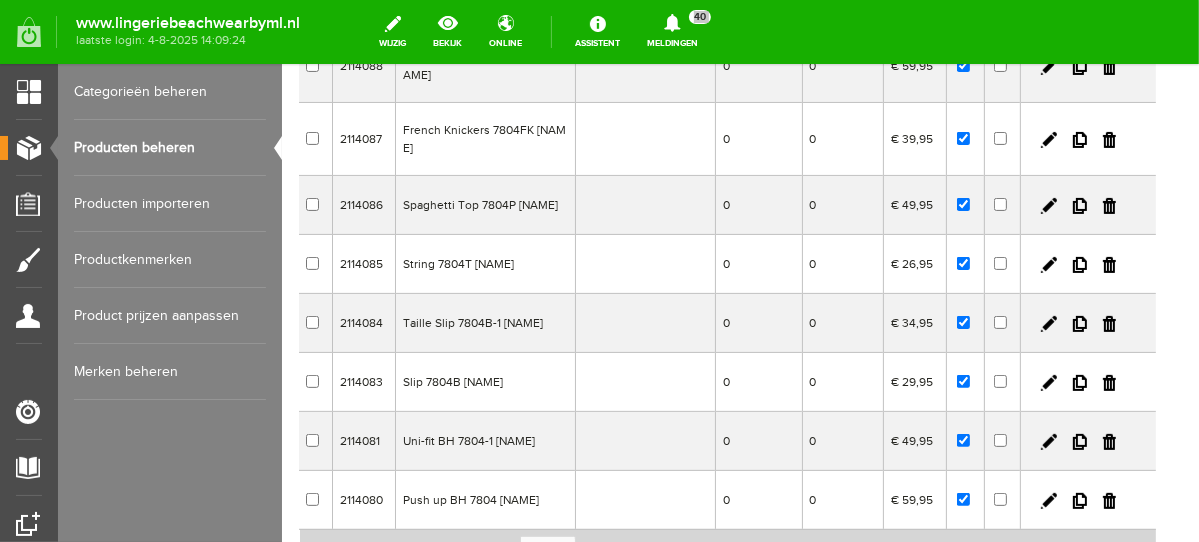 scroll, scrollTop: 318, scrollLeft: 0, axis: vertical 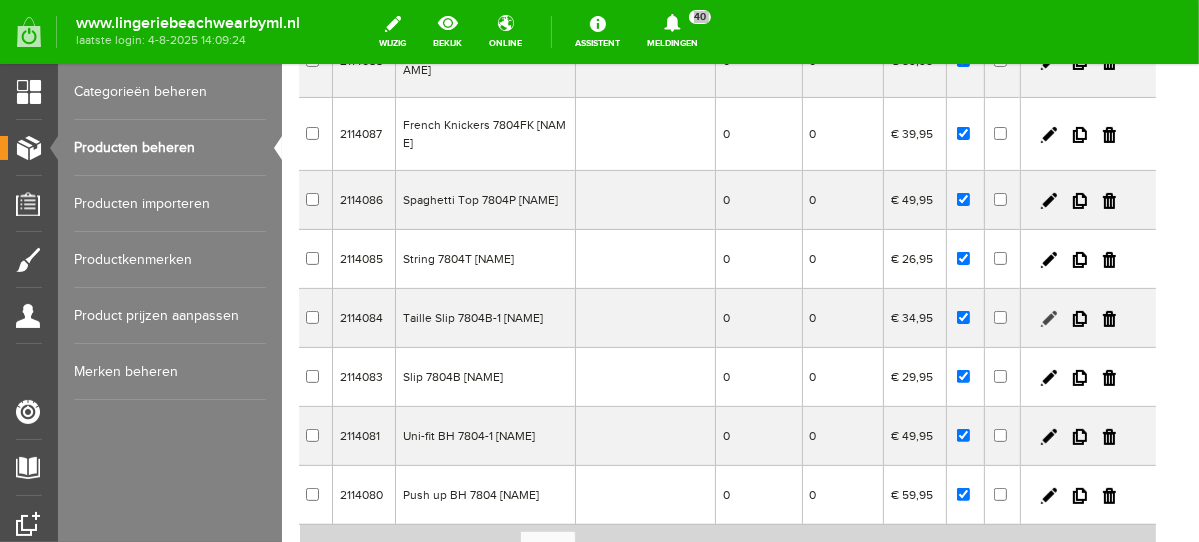 click at bounding box center [1048, 318] 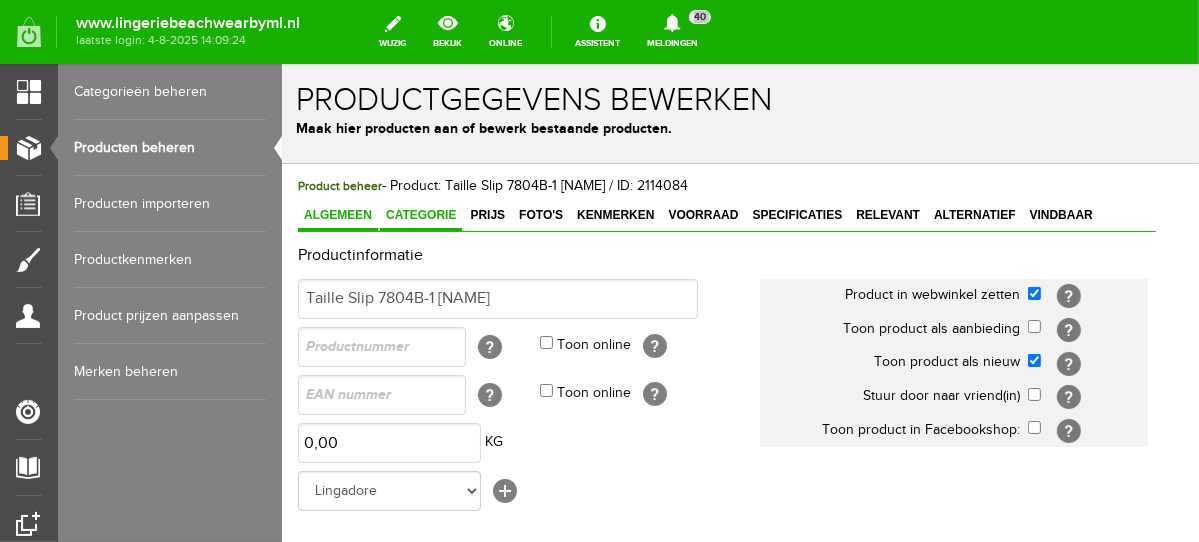 scroll, scrollTop: 0, scrollLeft: 0, axis: both 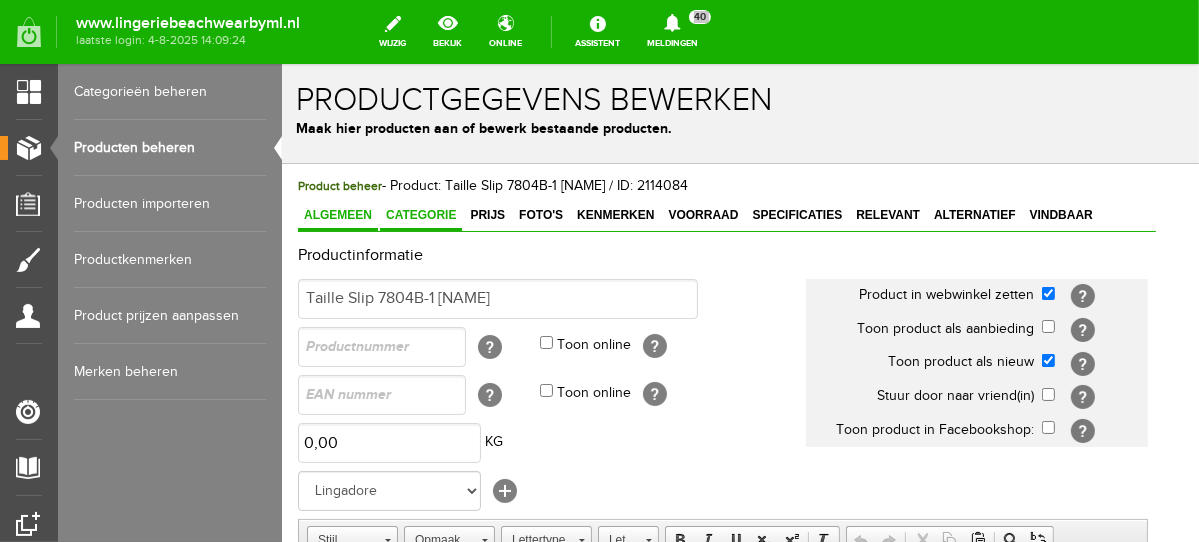 click on "Categorie" at bounding box center (420, 214) 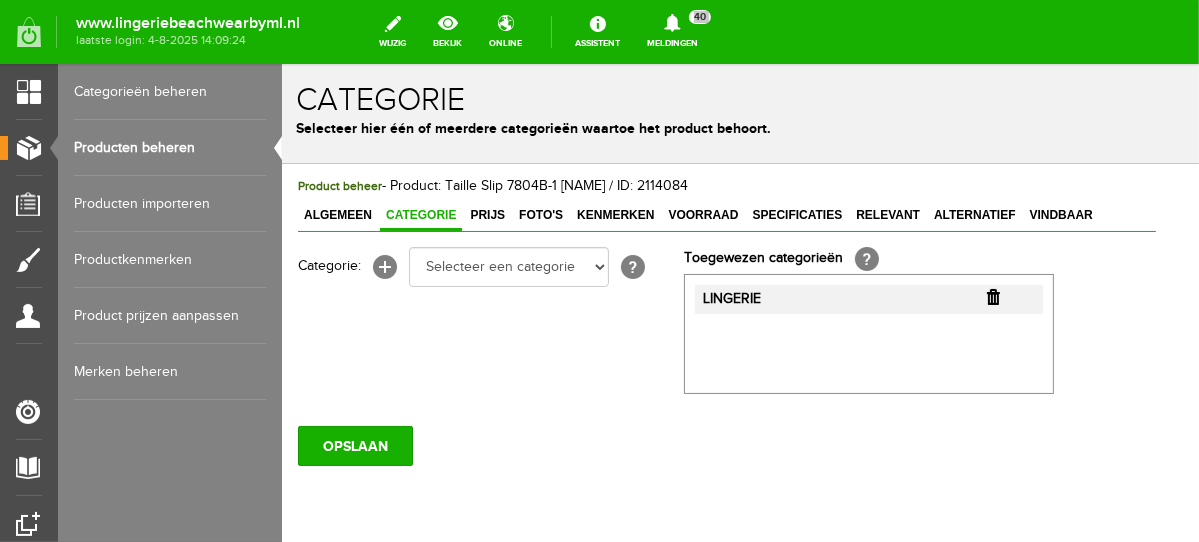 click at bounding box center [992, 296] 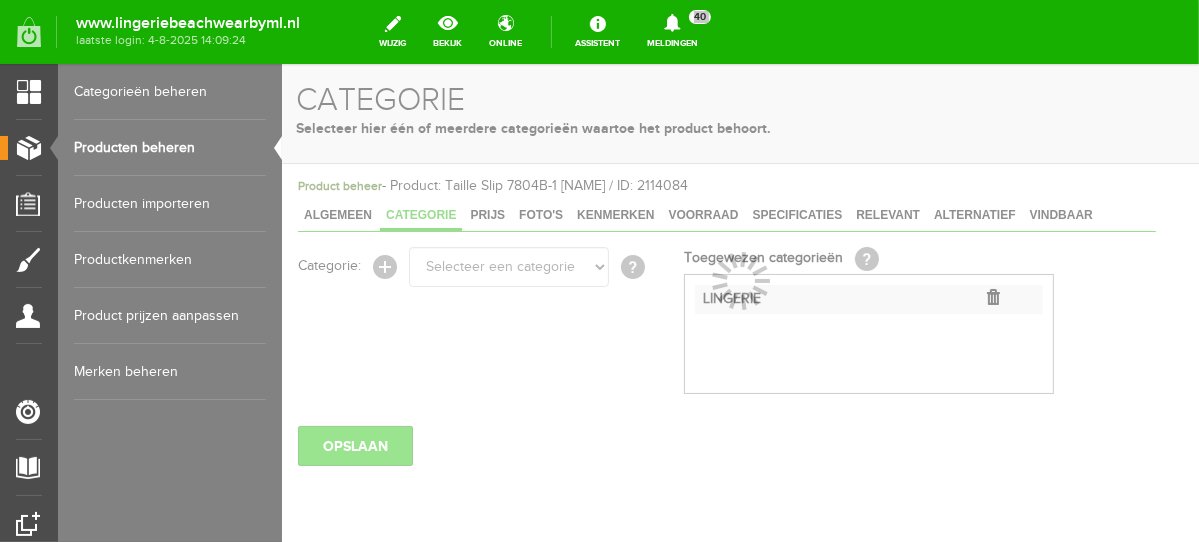 drag, startPoint x: 994, startPoint y: 295, endPoint x: 391, endPoint y: 448, distance: 622.1077 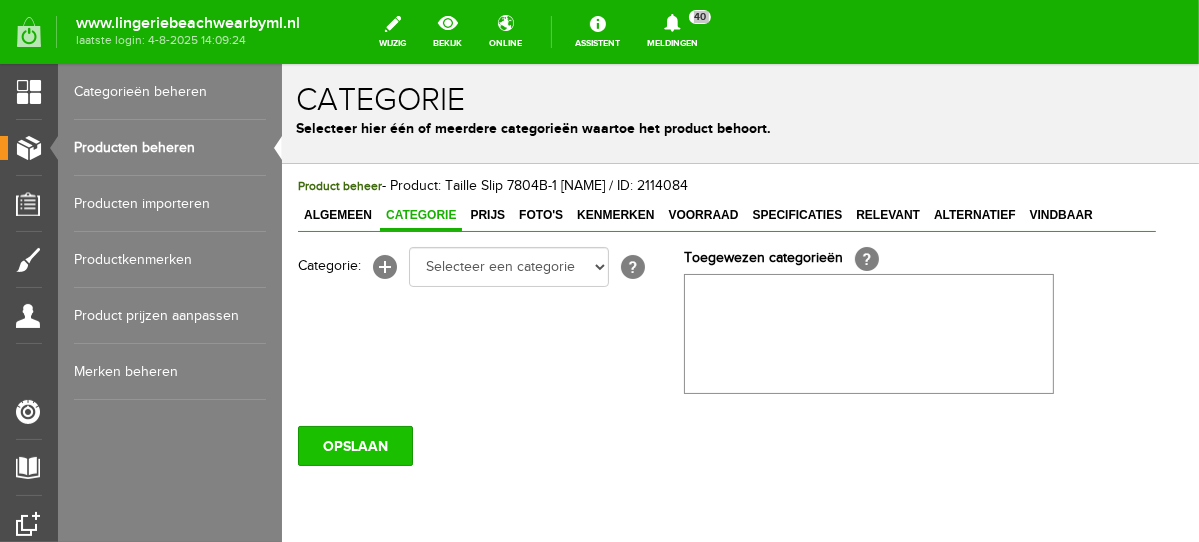 click on "OPSLAAN" at bounding box center [354, 445] 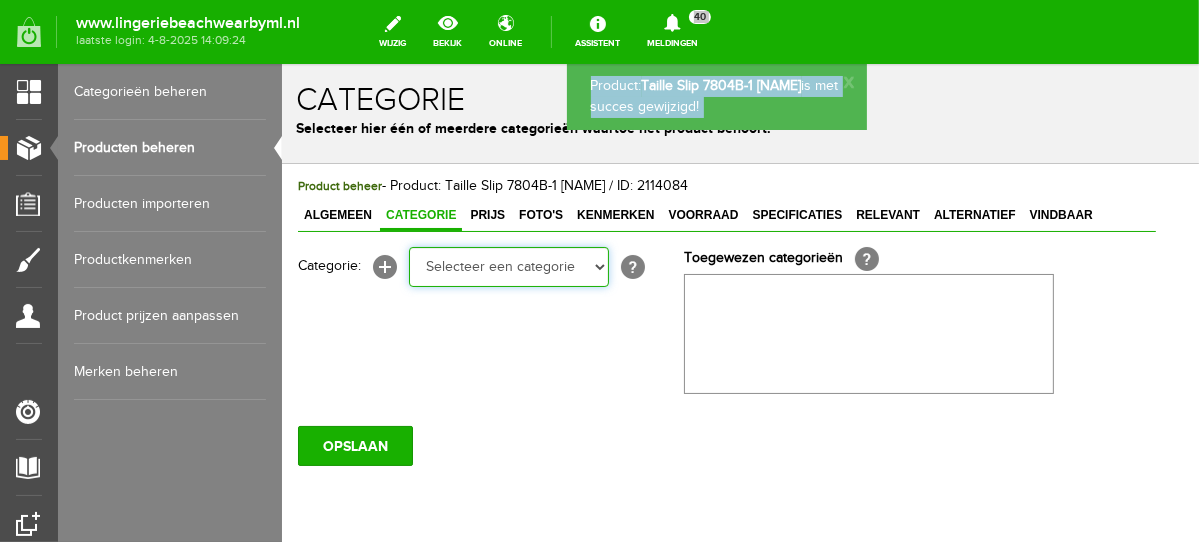 click on "Selecteer een categorie
NEW IN
LINGERIE
NACHTMODE
HOMEWEAR
BADMODE
BODY
LINGERIE
SUMMER COLOURS
BH ZONDER BEUGEL
PLUSSIZE
STRAPLESS
SEXY
BEACH
Bikinitop moulded (niet voorgev.)
Bikinitop voorgevormd
Shorty
Badpakken
Strandaccessoires
Rio slip
Slip
Hoge slip
Niet voorgevormd
Voorgevormd
One Shoulder
Push Up
Bandeau
Halter
Triangel
STRAPLESS
BASICS
HOMEWEAR
JUMPSUITS
BADJASSEN
NACHTMODE
PYJAMA SETS
PYJAMA JURKEN
KIMONO'S
SLIPDRESSES
SATIJNEN PYAMA
HEREN
SHAPEWEAR
BODY'S" at bounding box center (508, 266) 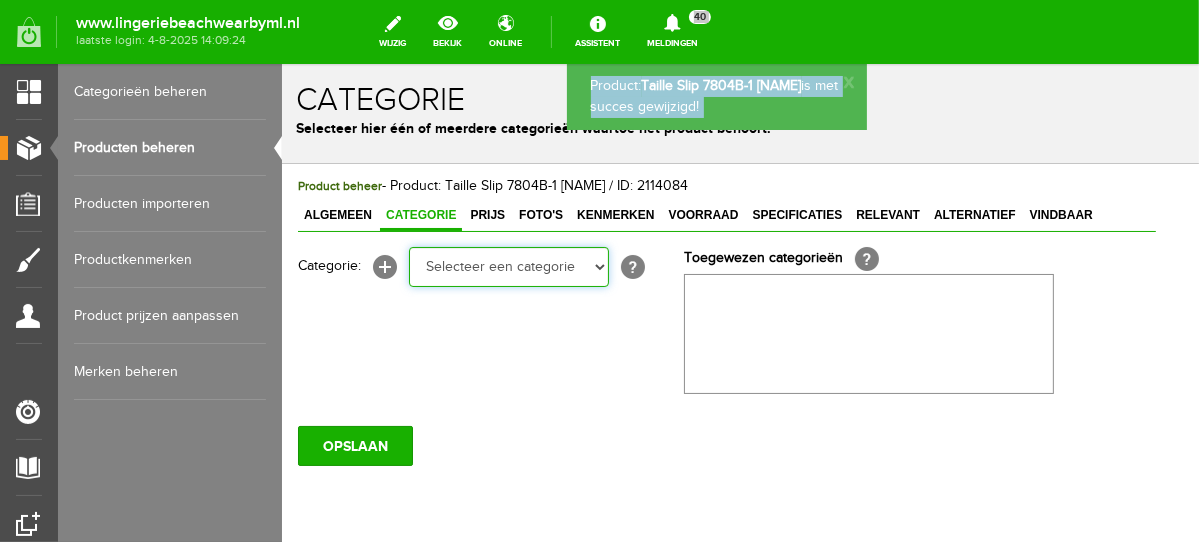 select on "281745" 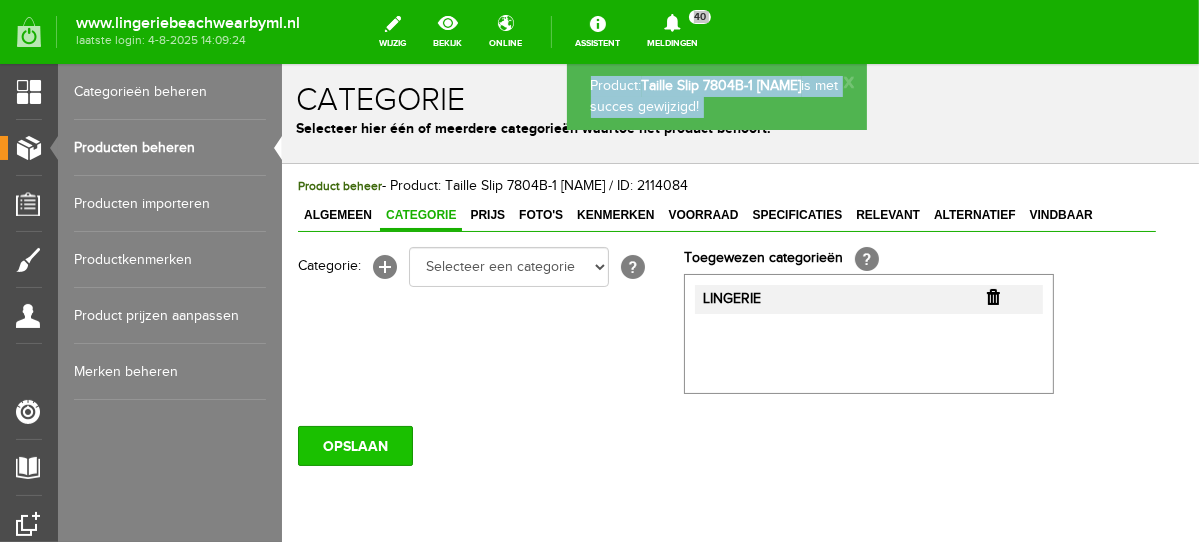 click on "OPSLAAN" at bounding box center [354, 445] 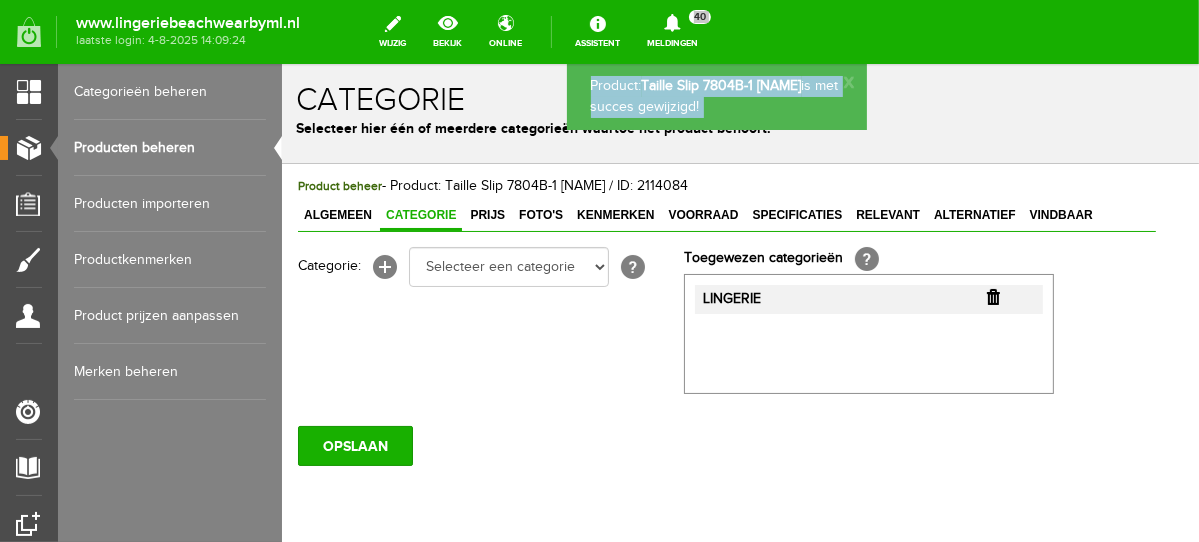scroll, scrollTop: 0, scrollLeft: 0, axis: both 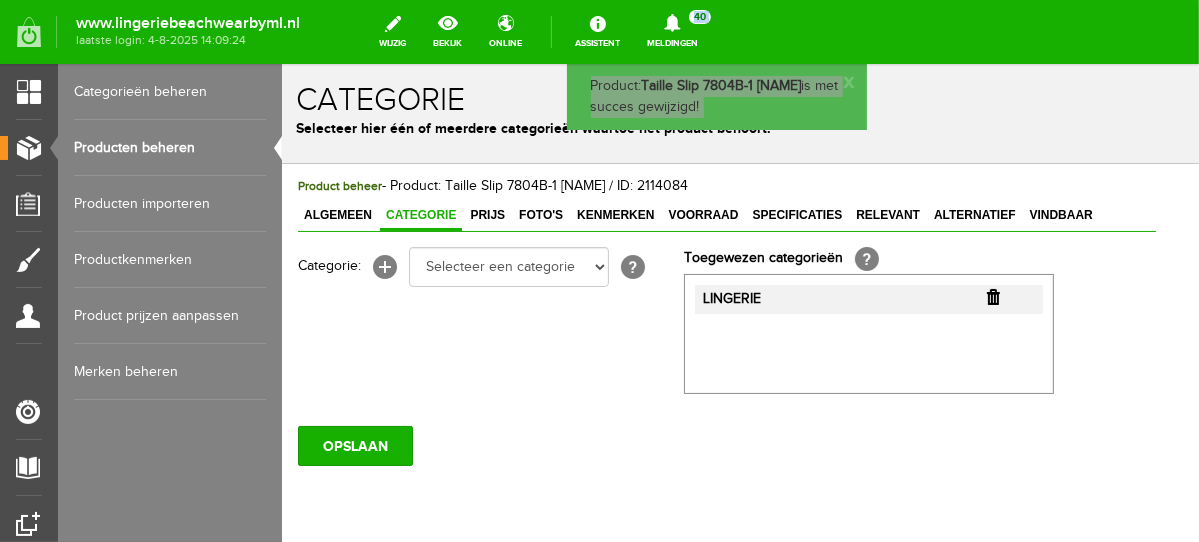 click on "Producten beheren" at bounding box center (170, 148) 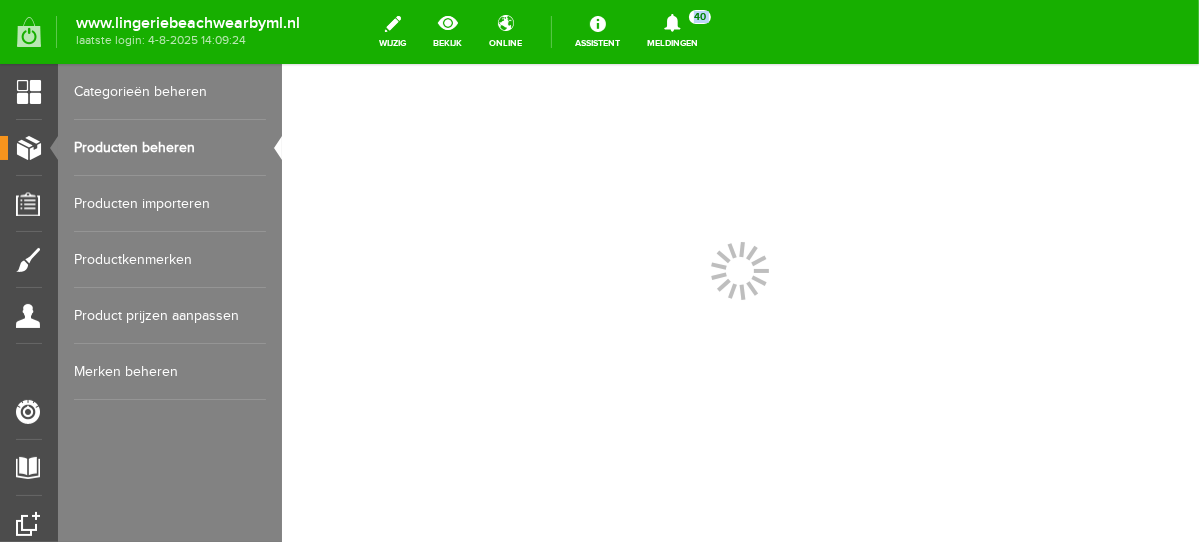 scroll, scrollTop: 0, scrollLeft: 0, axis: both 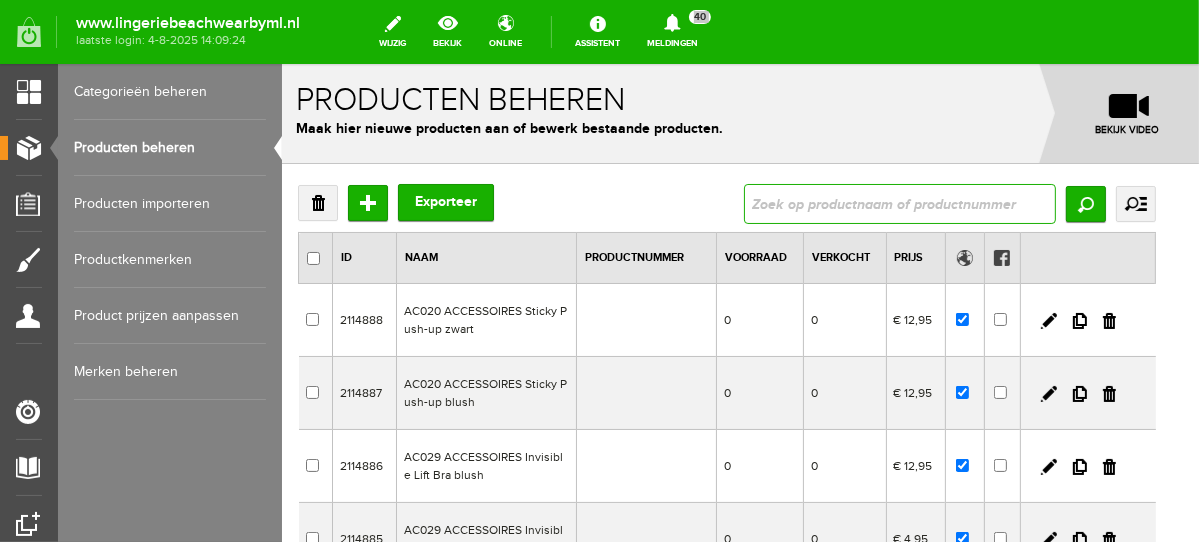 click at bounding box center [899, 203] 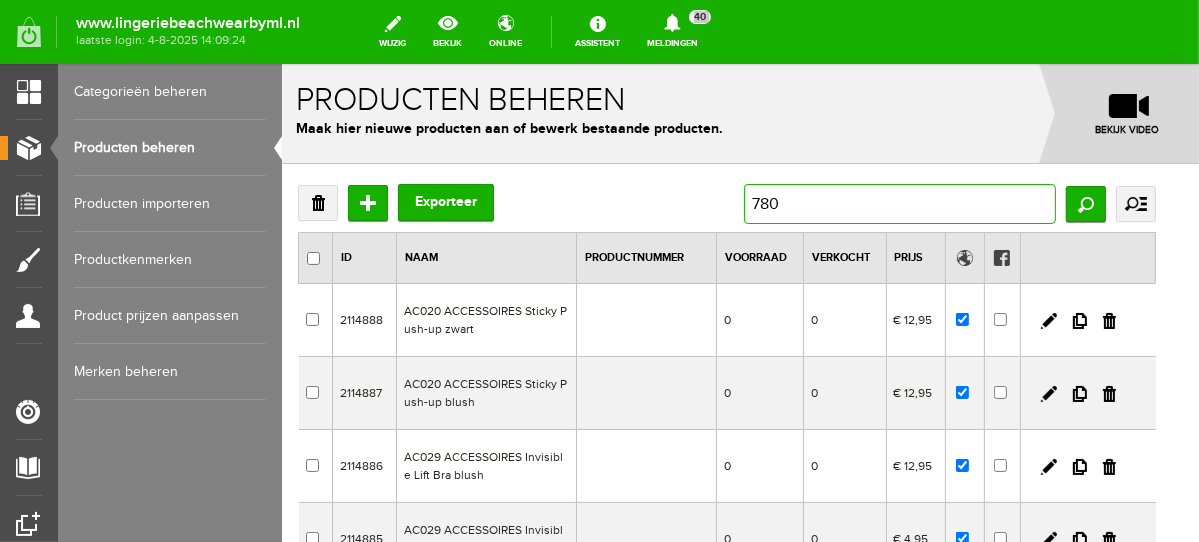 type on "7804" 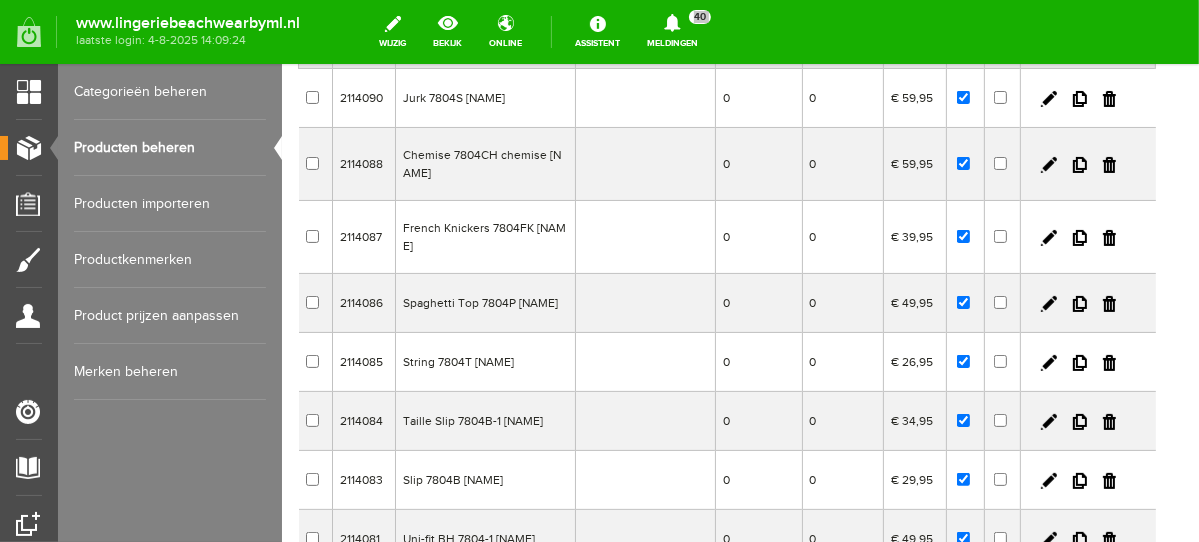 scroll, scrollTop: 220, scrollLeft: 0, axis: vertical 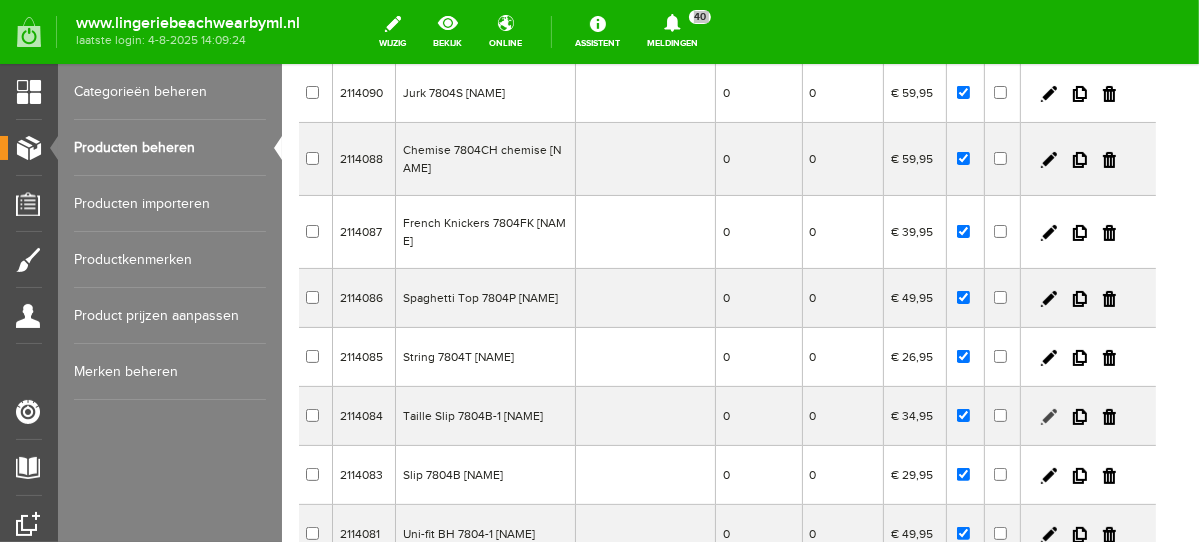 click at bounding box center [1048, 416] 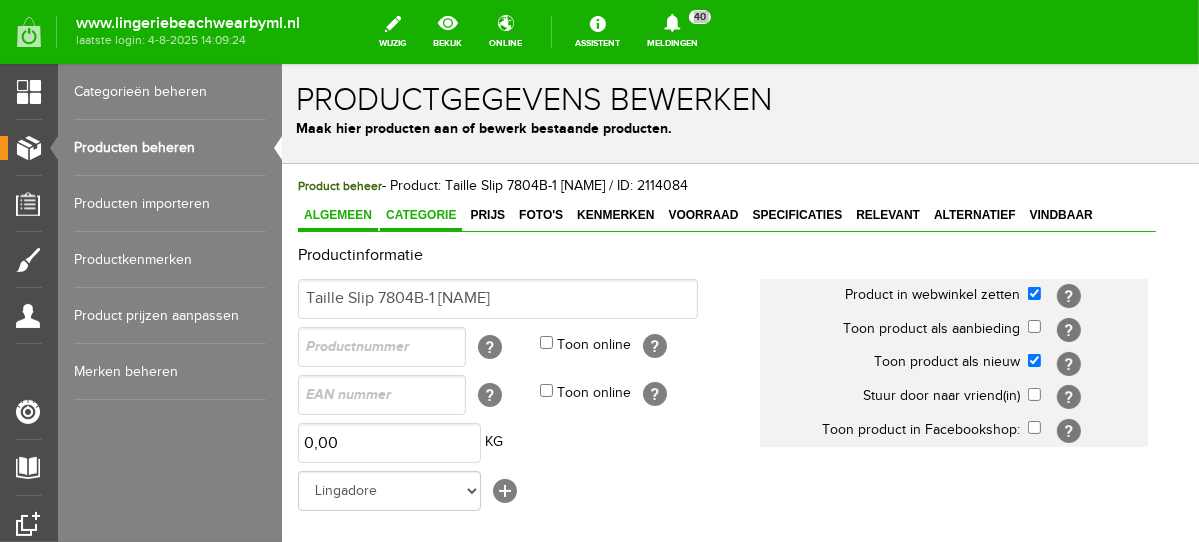 scroll, scrollTop: 0, scrollLeft: 0, axis: both 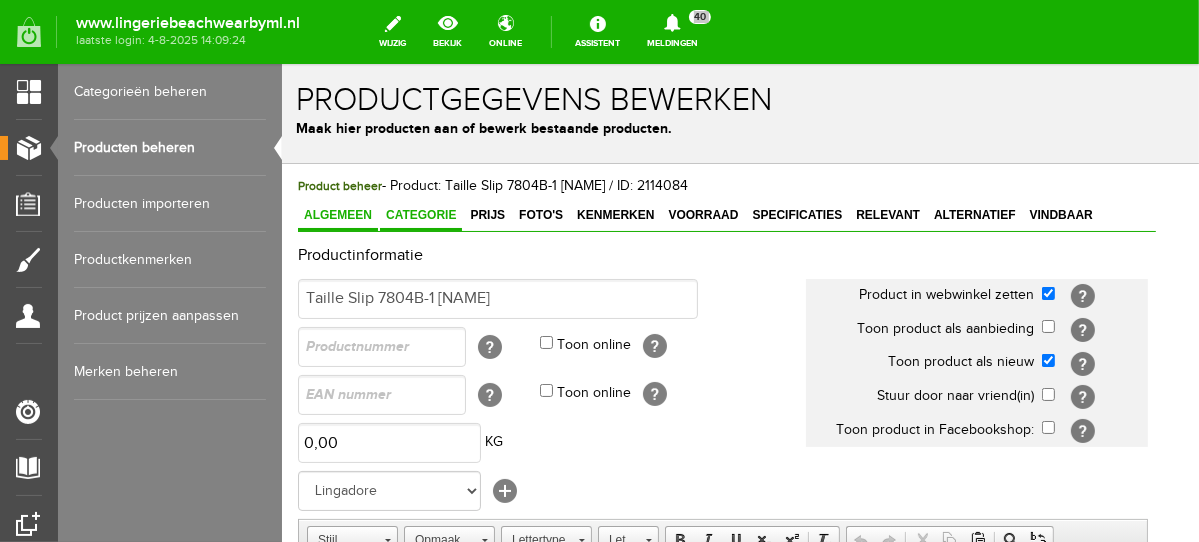 click on "Categorie" at bounding box center [420, 214] 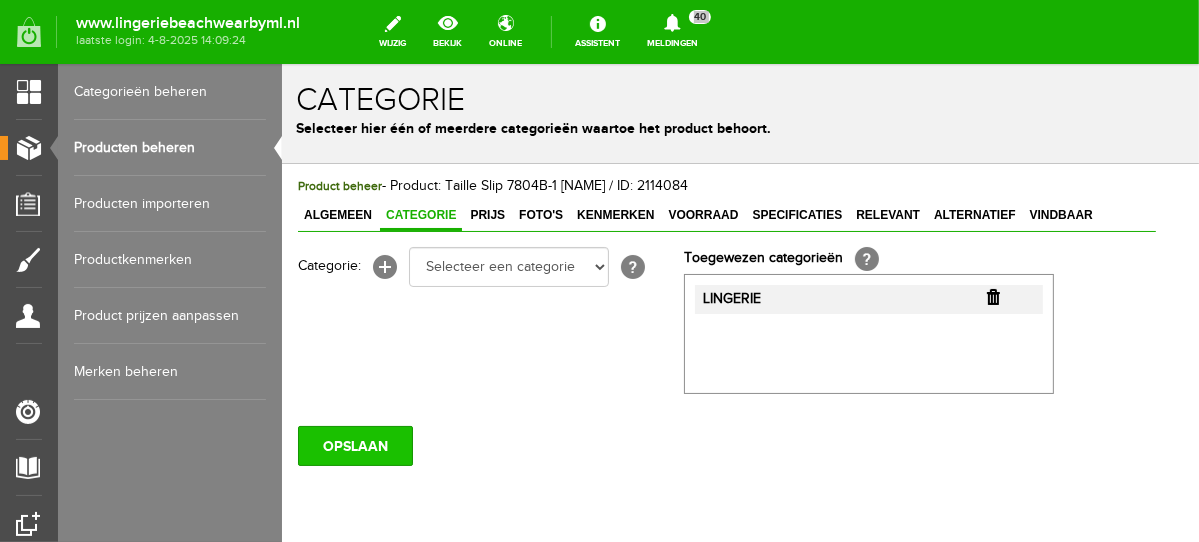 click on "OPSLAAN" at bounding box center (354, 445) 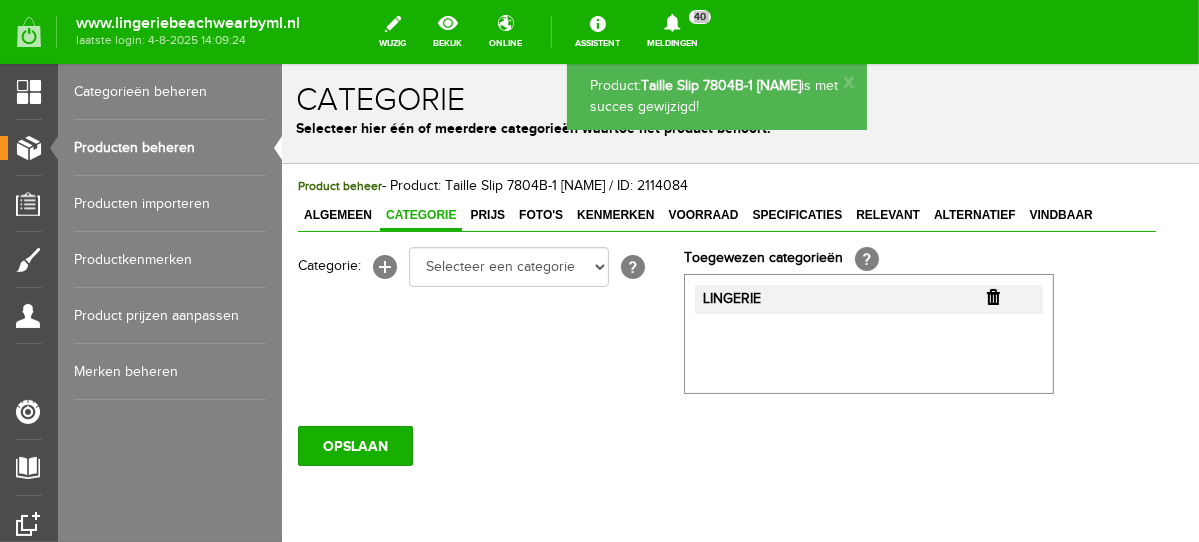 scroll, scrollTop: 0, scrollLeft: 0, axis: both 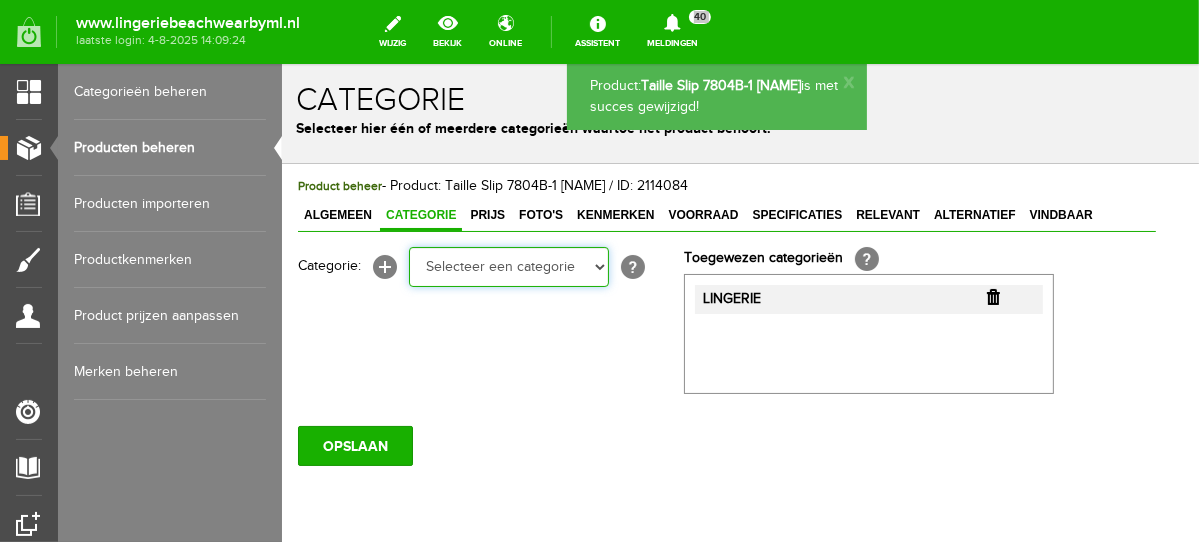 click on "Selecteer een categorie
NEW IN
LINGERIE
NACHTMODE
HOMEWEAR
BADMODE
BODY
LINGERIE
SUMMER COLOURS
BH ZONDER BEUGEL
PLUSSIZE
STRAPLESS
SEXY
BEACH
Bikinitop moulded (niet voorgev.)
Bikinitop voorgevormd
Shorty
Badpakken
Strandaccessoires
Rio slip
Slip
Hoge slip
Niet voorgevormd
Voorgevormd
One Shoulder
Push Up
Bandeau
Halter
Triangel
STRAPLESS
BASICS
HOMEWEAR
JUMPSUITS
BADJASSEN
NACHTMODE
PYJAMA SETS
PYJAMA JURKEN
KIMONO'S
SLIPDRESSES
SATIJNEN PYAMA
HEREN
SHAPEWEAR
BODY'S" at bounding box center (508, 266) 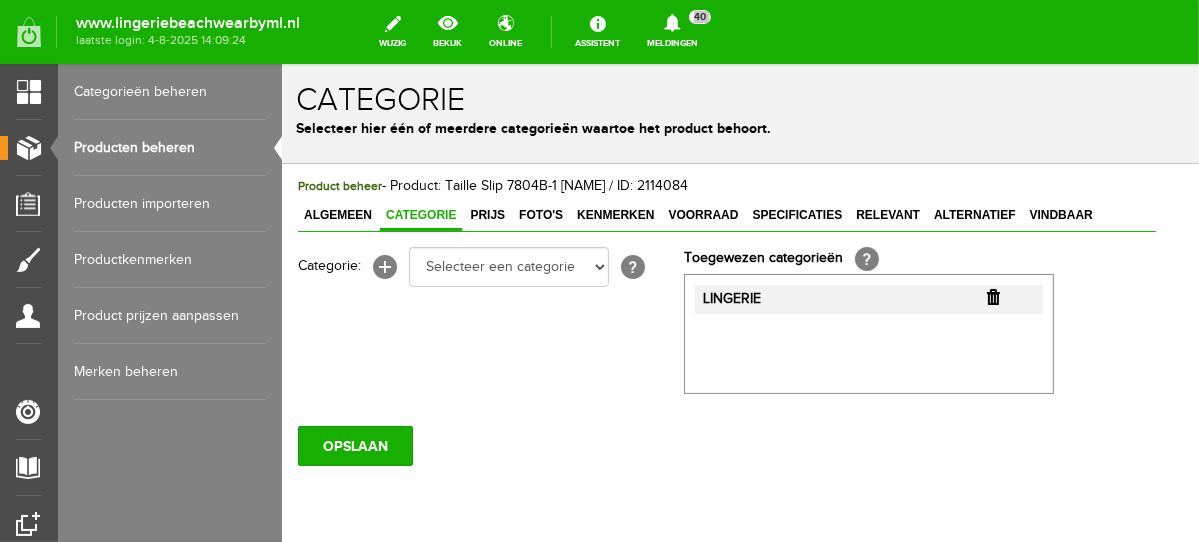 click at bounding box center (992, 296) 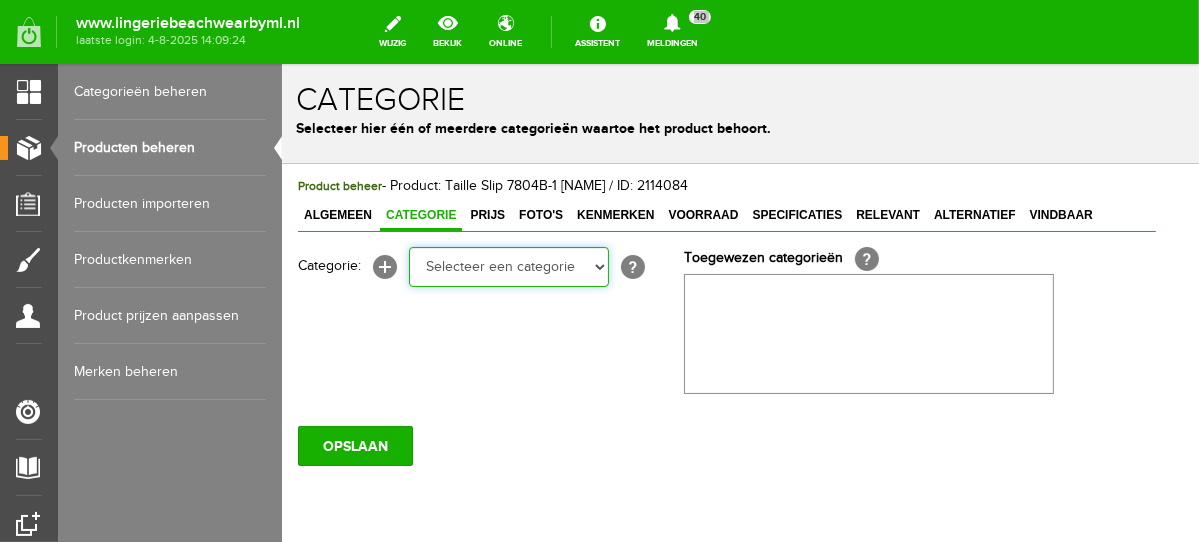 click on "Selecteer een categorie
NEW IN
LINGERIE
NACHTMODE
HOMEWEAR
BADMODE
BODY
LINGERIE
SUMMER COLOURS
BH ZONDER BEUGEL
PLUSSIZE
STRAPLESS
SEXY
BEACH
Bikinitop moulded (niet voorgev.)
Bikinitop voorgevormd
Shorty
Badpakken
Strandaccessoires
Rio slip
Slip
Hoge slip
Niet voorgevormd
Voorgevormd
One Shoulder
Push Up
Bandeau
Halter
Triangel
STRAPLESS
BASICS
HOMEWEAR
JUMPSUITS
BADJASSEN
NACHTMODE
PYJAMA SETS
PYJAMA JURKEN
KIMONO'S
SLIPDRESSES
SATIJNEN PYAMA
HEREN
SHAPEWEAR
BODY'S" at bounding box center [508, 266] 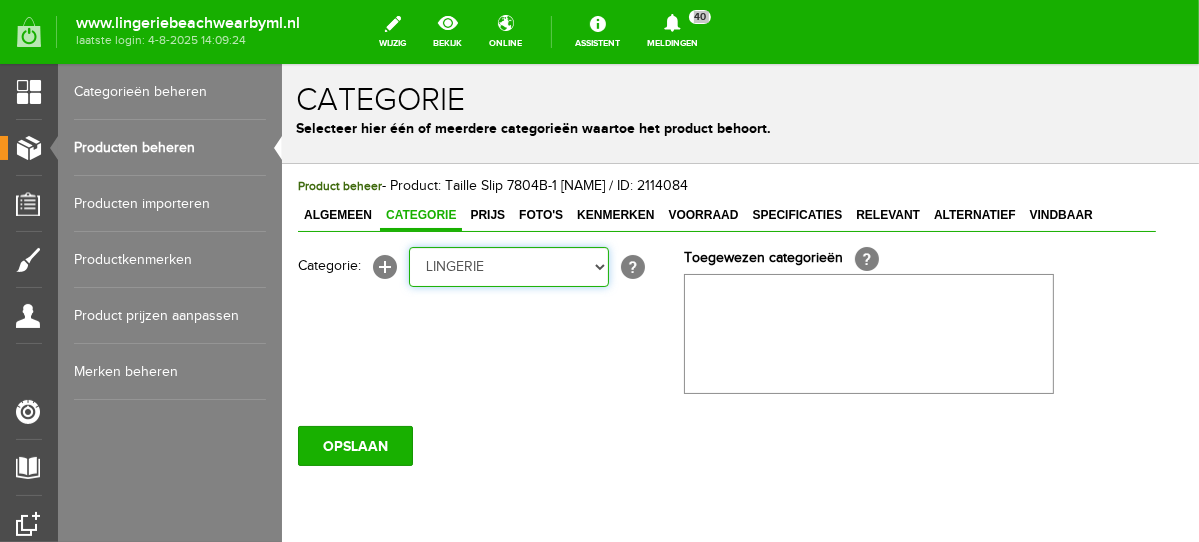 click on "Selecteer een categorie
NEW IN
LINGERIE
NACHTMODE
HOMEWEAR
BADMODE
BODY
LINGERIE
SUMMER COLOURS
BH ZONDER BEUGEL
PLUSSIZE
STRAPLESS
SEXY
BEACH
Bikinitop moulded (niet voorgev.)
Bikinitop voorgevormd
Shorty
Badpakken
Strandaccessoires
Rio slip
Slip
Hoge slip
Niet voorgevormd
Voorgevormd
One Shoulder
Push Up
Bandeau
Halter
Triangel
STRAPLESS
BASICS
HOMEWEAR
JUMPSUITS
BADJASSEN
NACHTMODE
PYJAMA SETS
PYJAMA JURKEN
KIMONO'S
SLIPDRESSES
SATIJNEN PYAMA
HEREN
SHAPEWEAR
BODY'S" at bounding box center (508, 266) 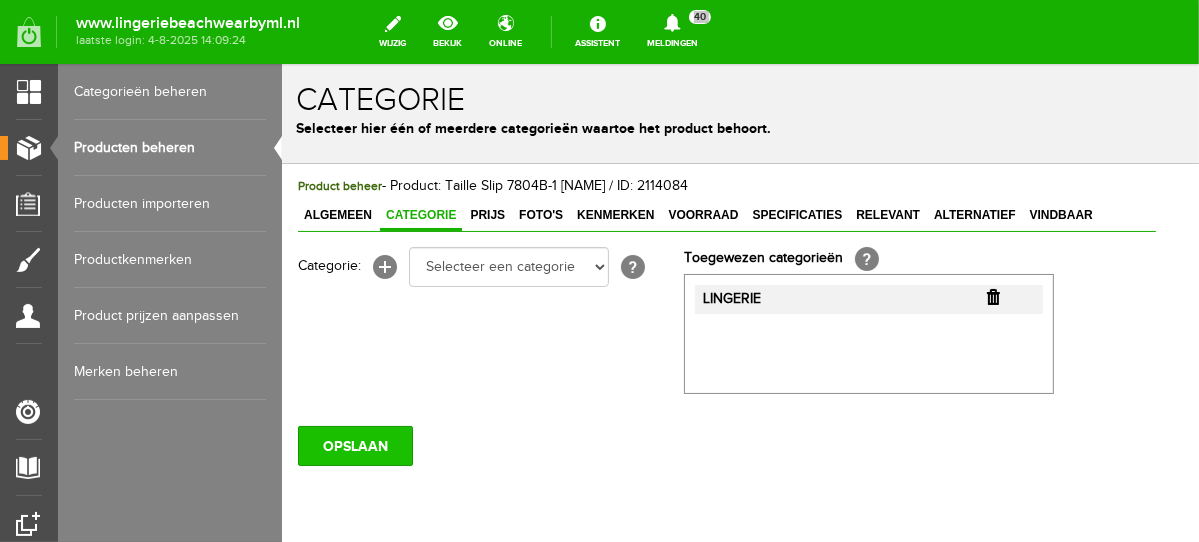 click on "OPSLAAN" at bounding box center [354, 445] 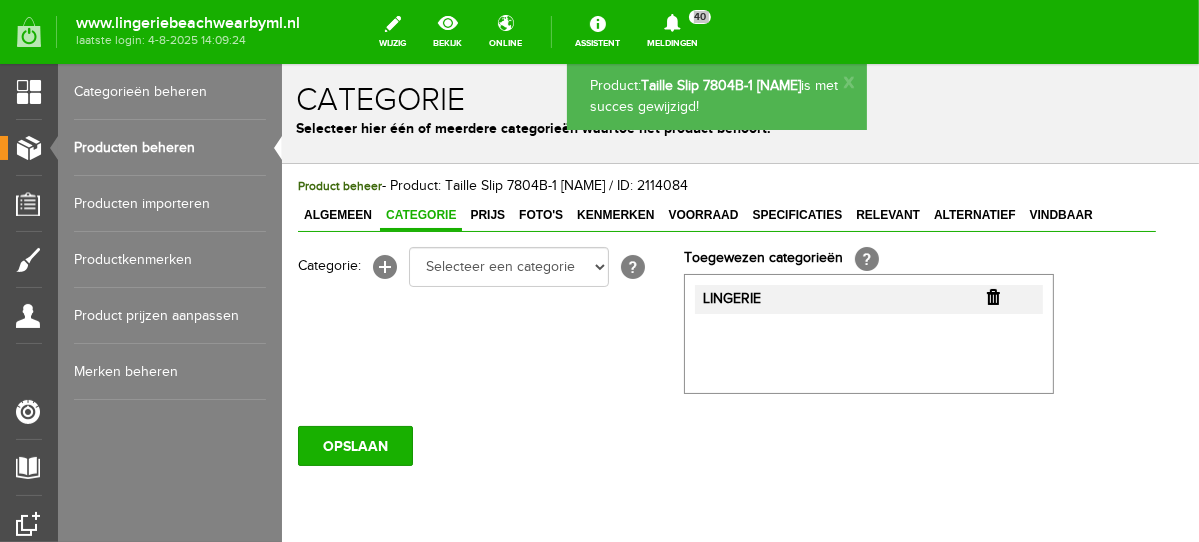 scroll, scrollTop: 0, scrollLeft: 0, axis: both 